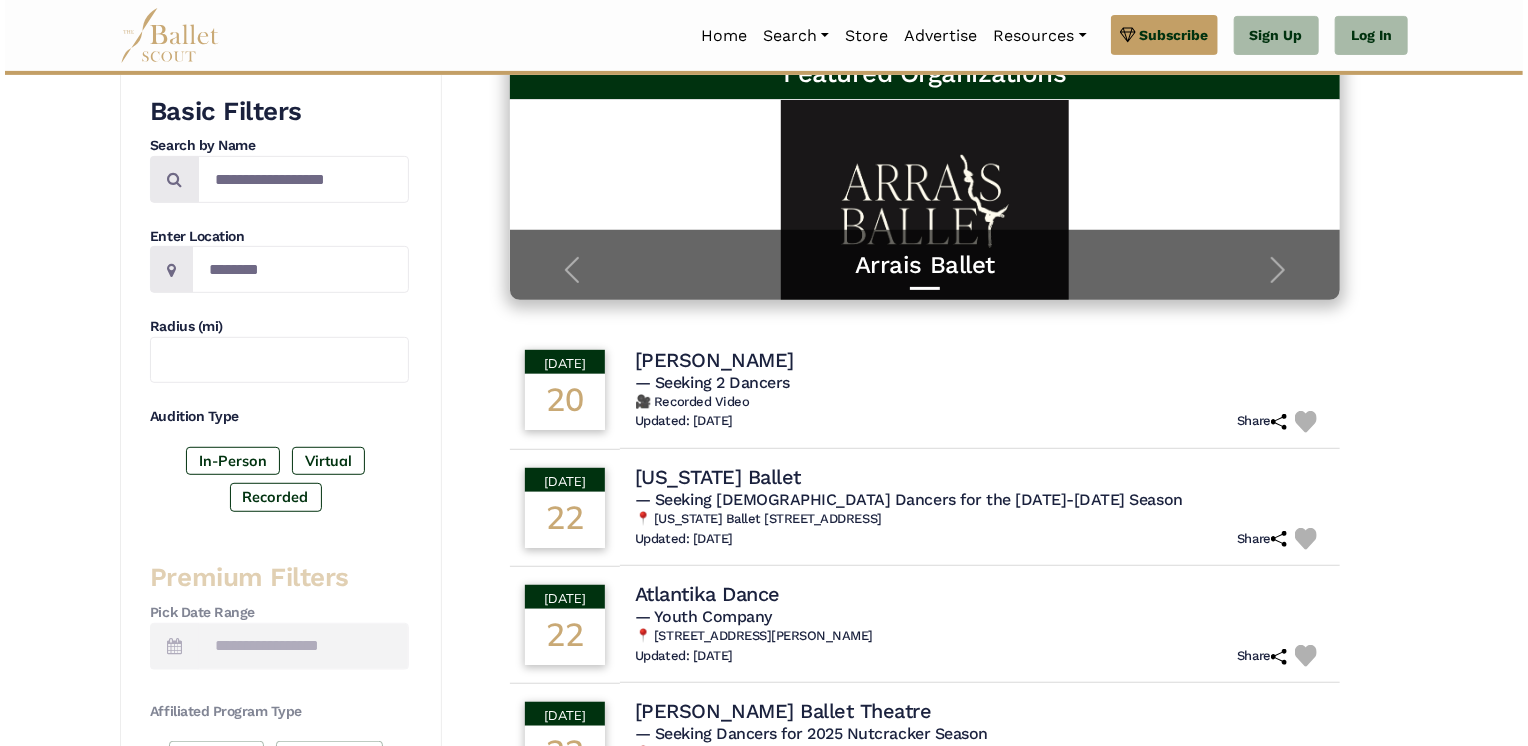 scroll, scrollTop: 346, scrollLeft: 0, axis: vertical 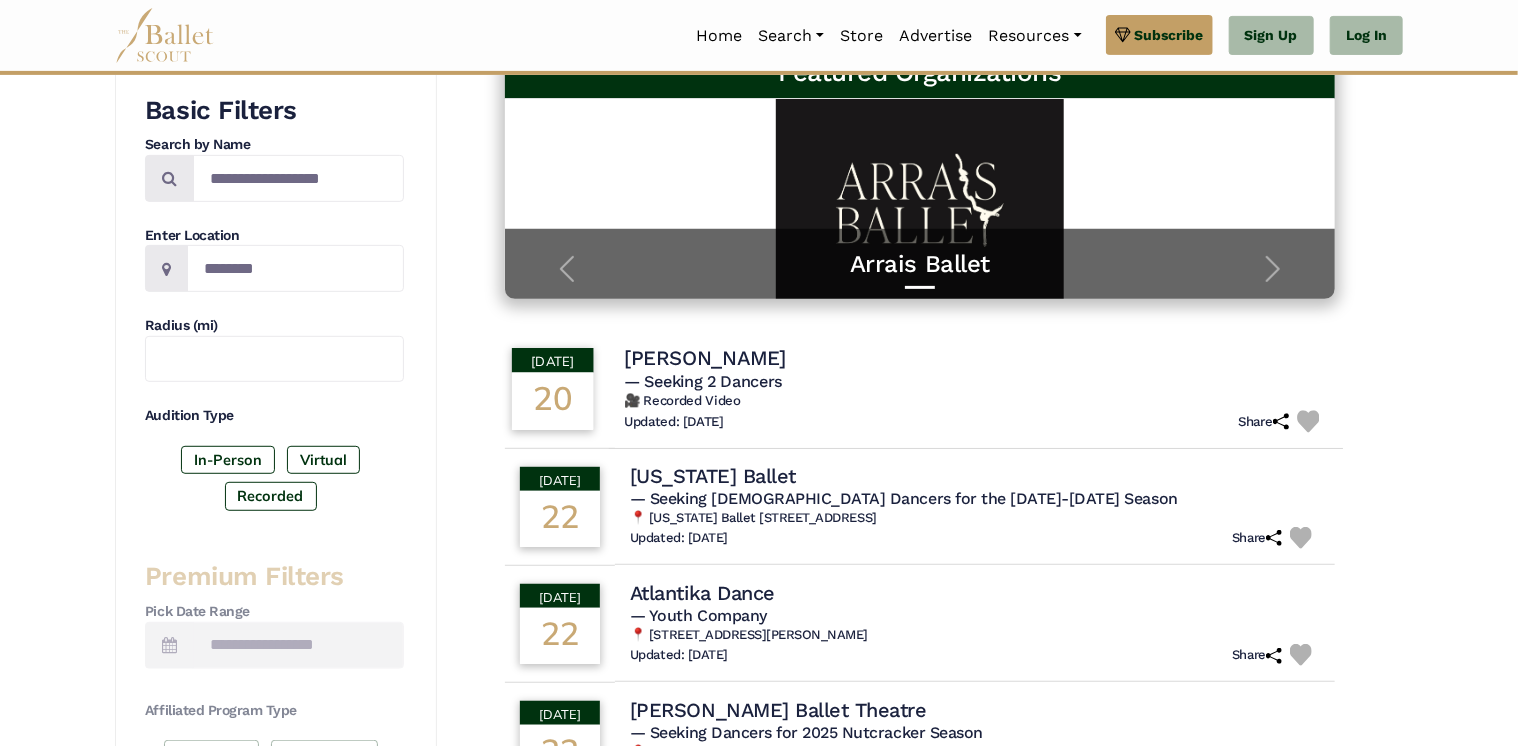 click on "— Seeking 2 Dancers" at bounding box center (976, 382) 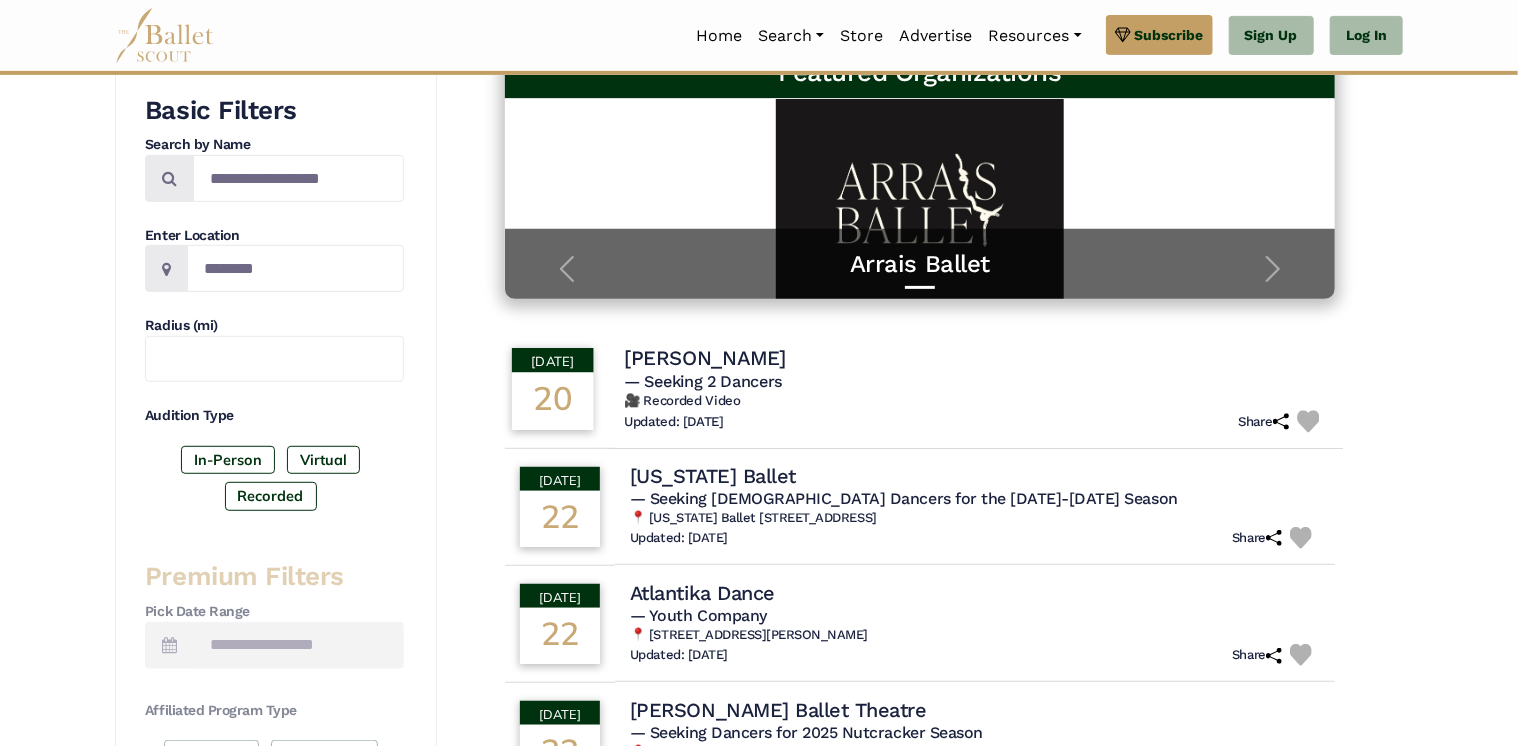 click on "Liliana Barros" at bounding box center [705, 358] 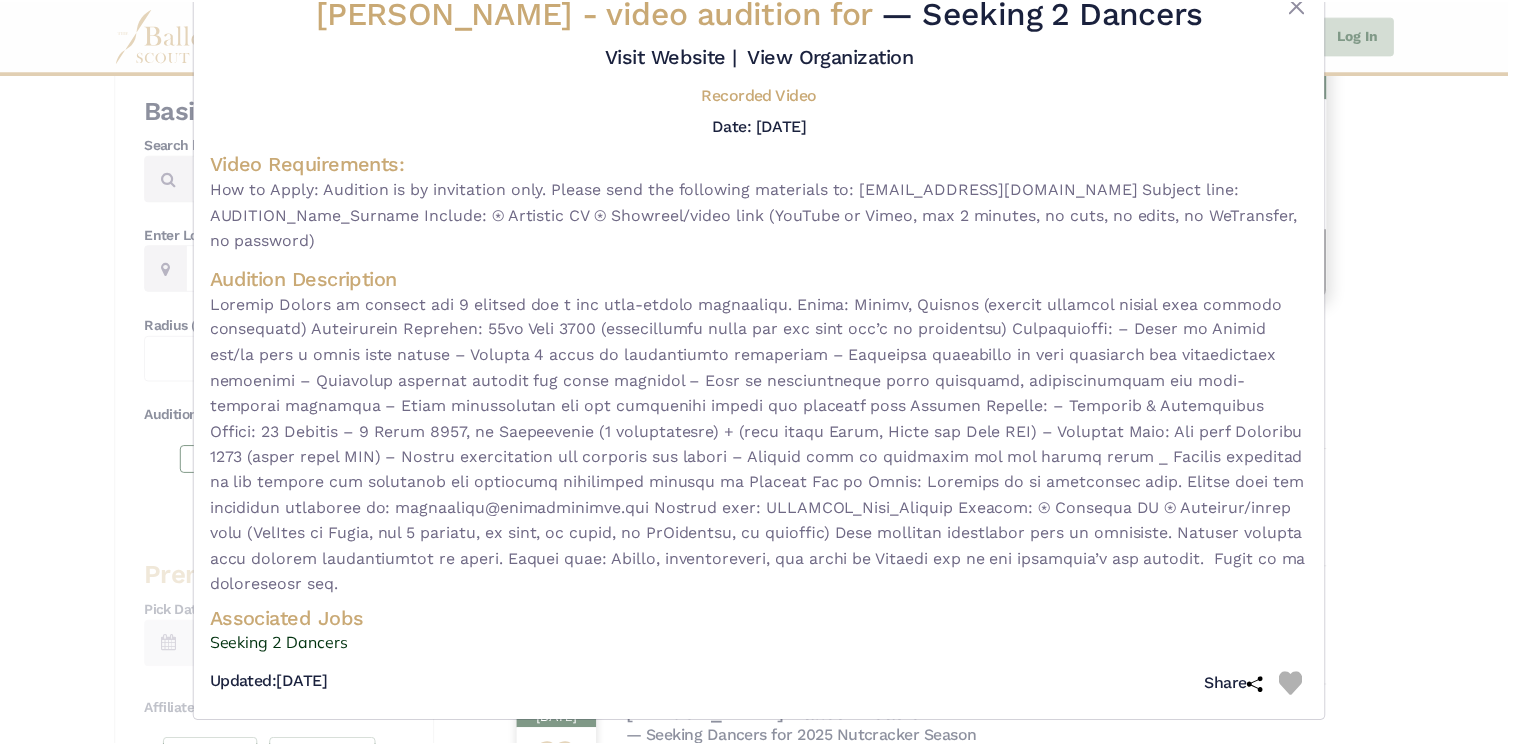 scroll, scrollTop: 64, scrollLeft: 0, axis: vertical 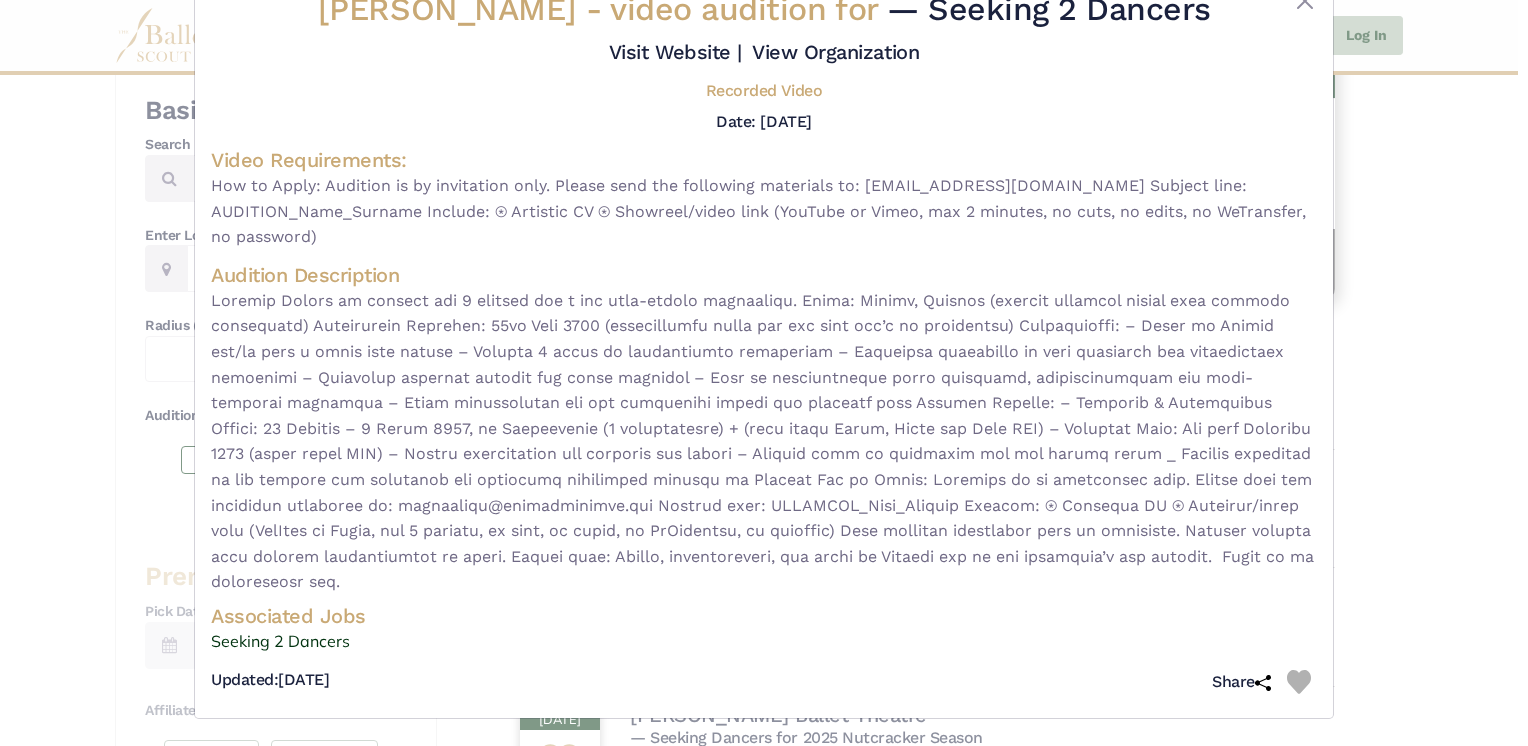 click on "Liliana Barros
-
video audition for
— Seeking 2 Dancers
Visit Website |
View Organization" at bounding box center (764, 373) 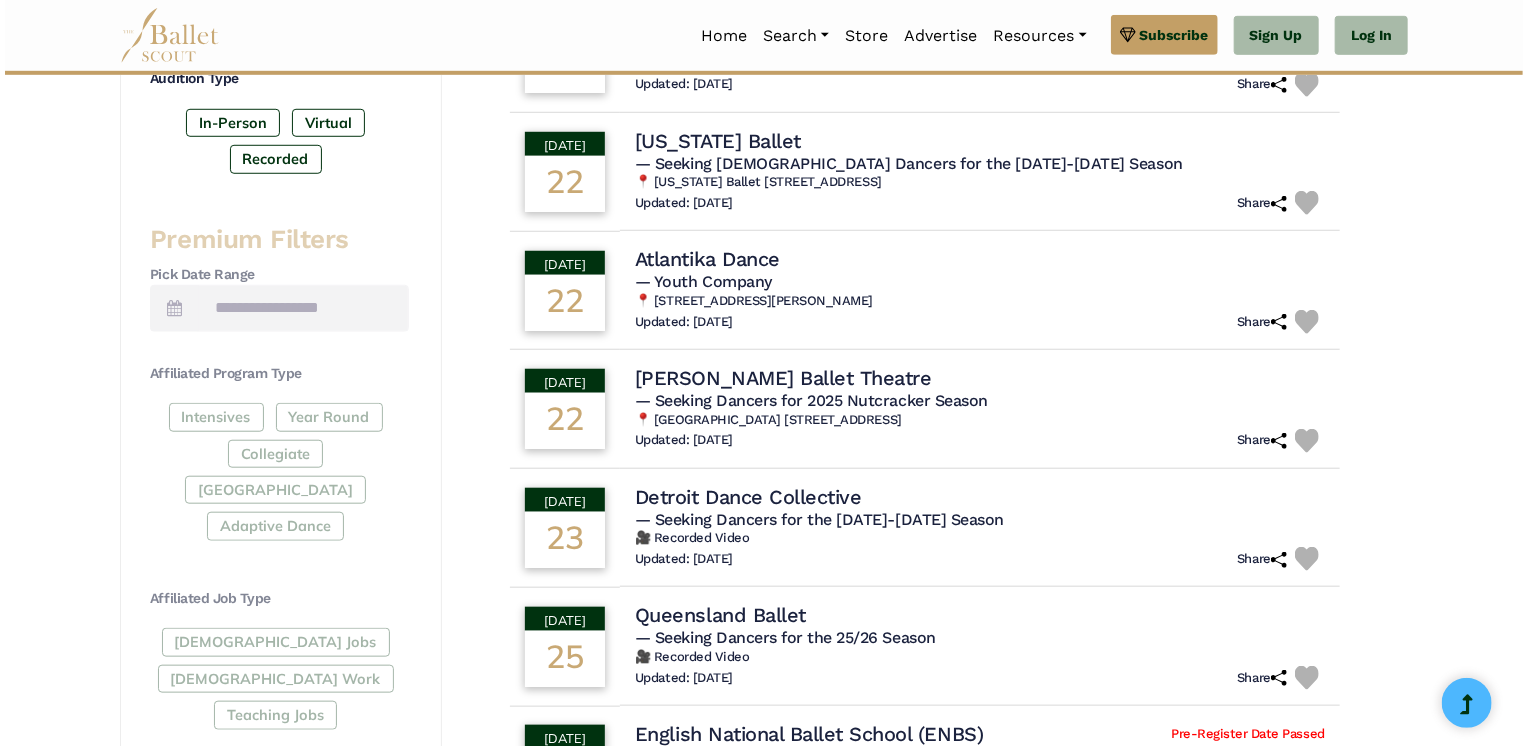 scroll, scrollTop: 701, scrollLeft: 0, axis: vertical 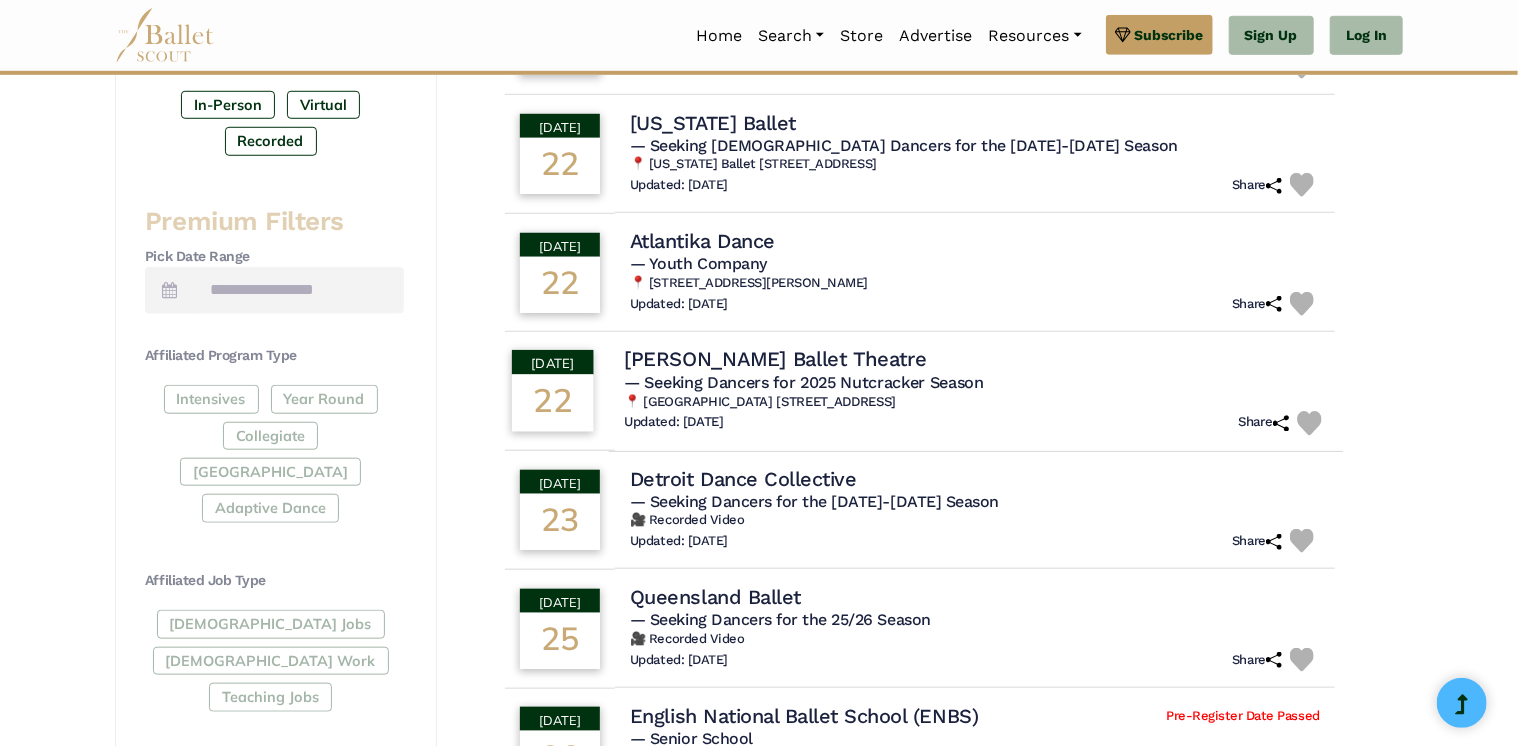 click on "Jose Mateo Ballet Theatre" at bounding box center [775, 359] 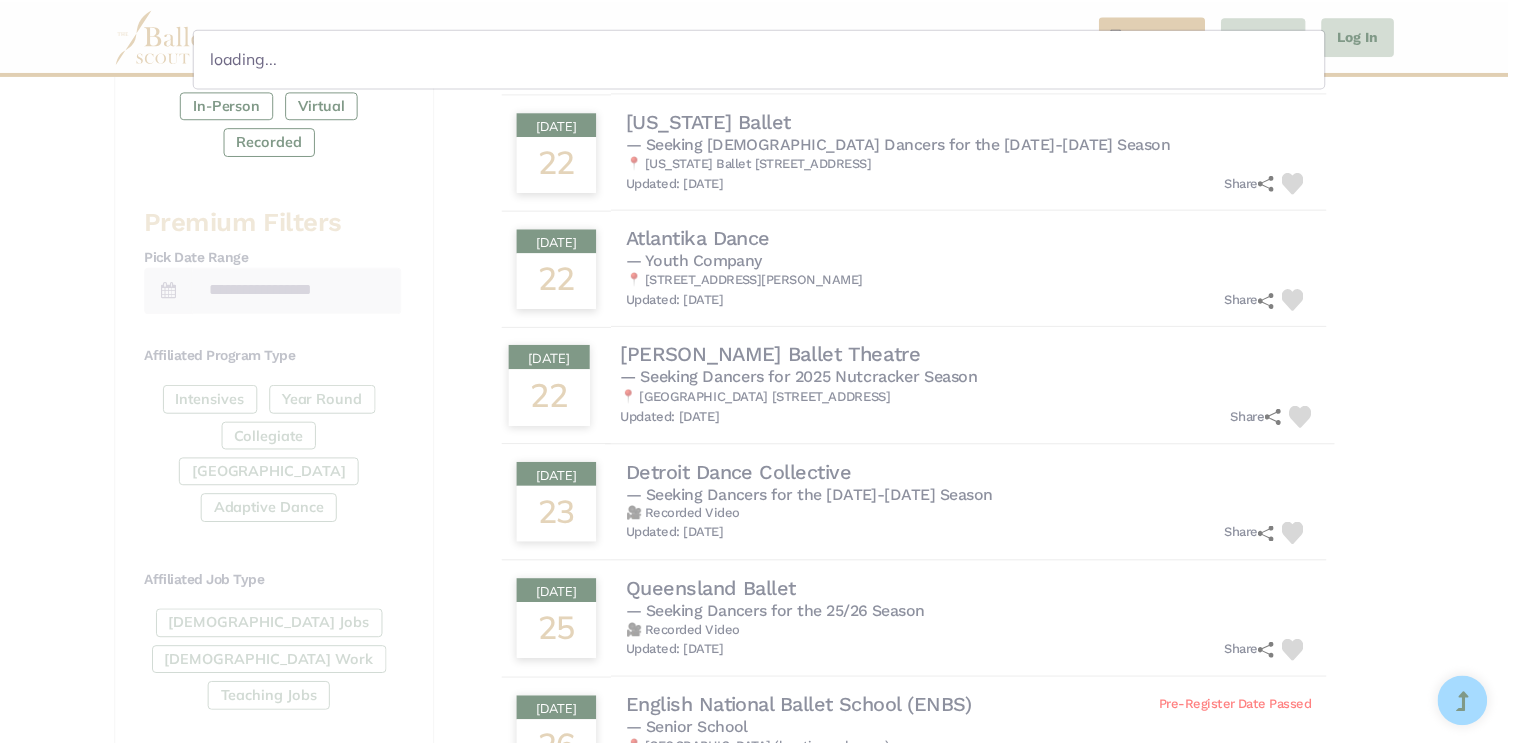 scroll, scrollTop: 0, scrollLeft: 0, axis: both 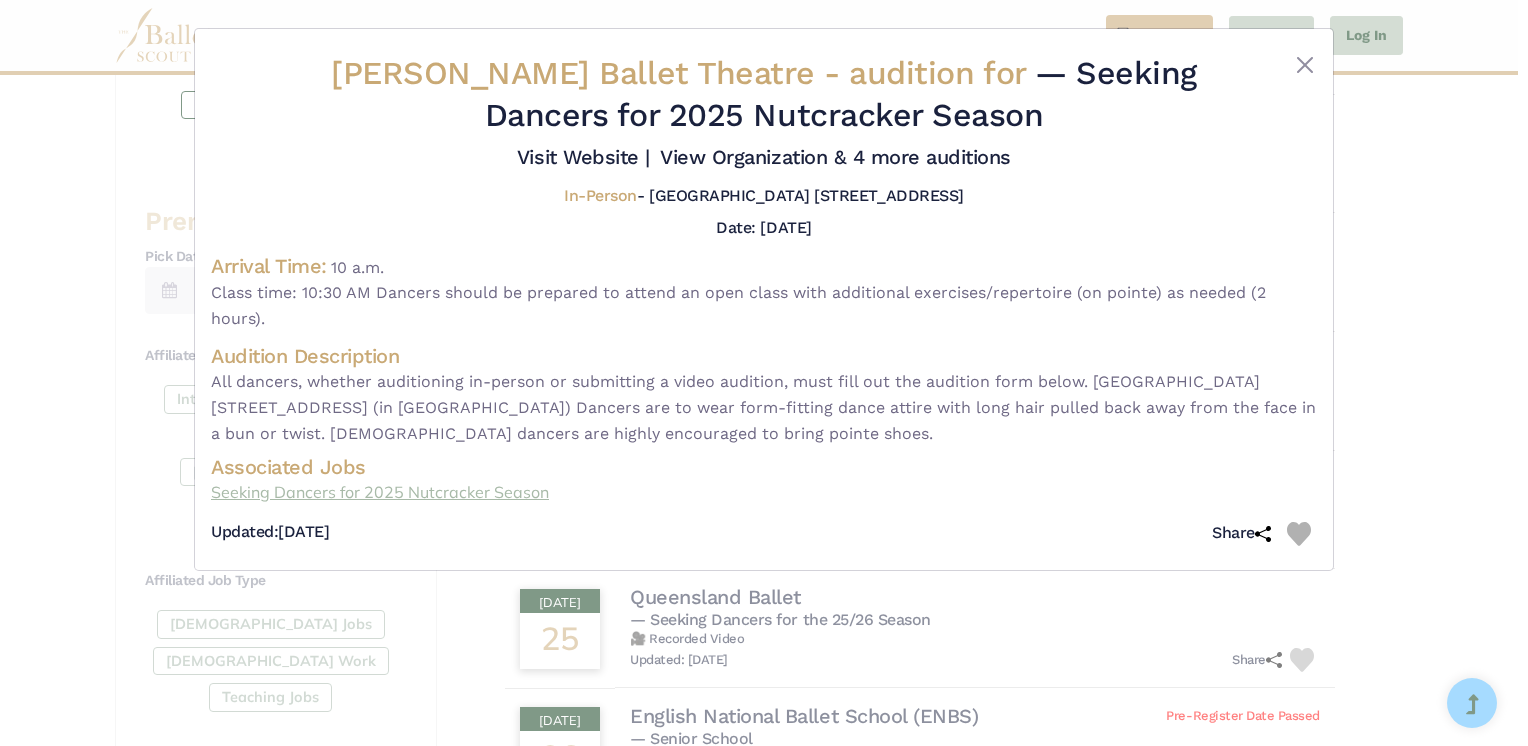 click on "Seeking Dancers for 2025 Nutcracker Season" at bounding box center [764, 493] 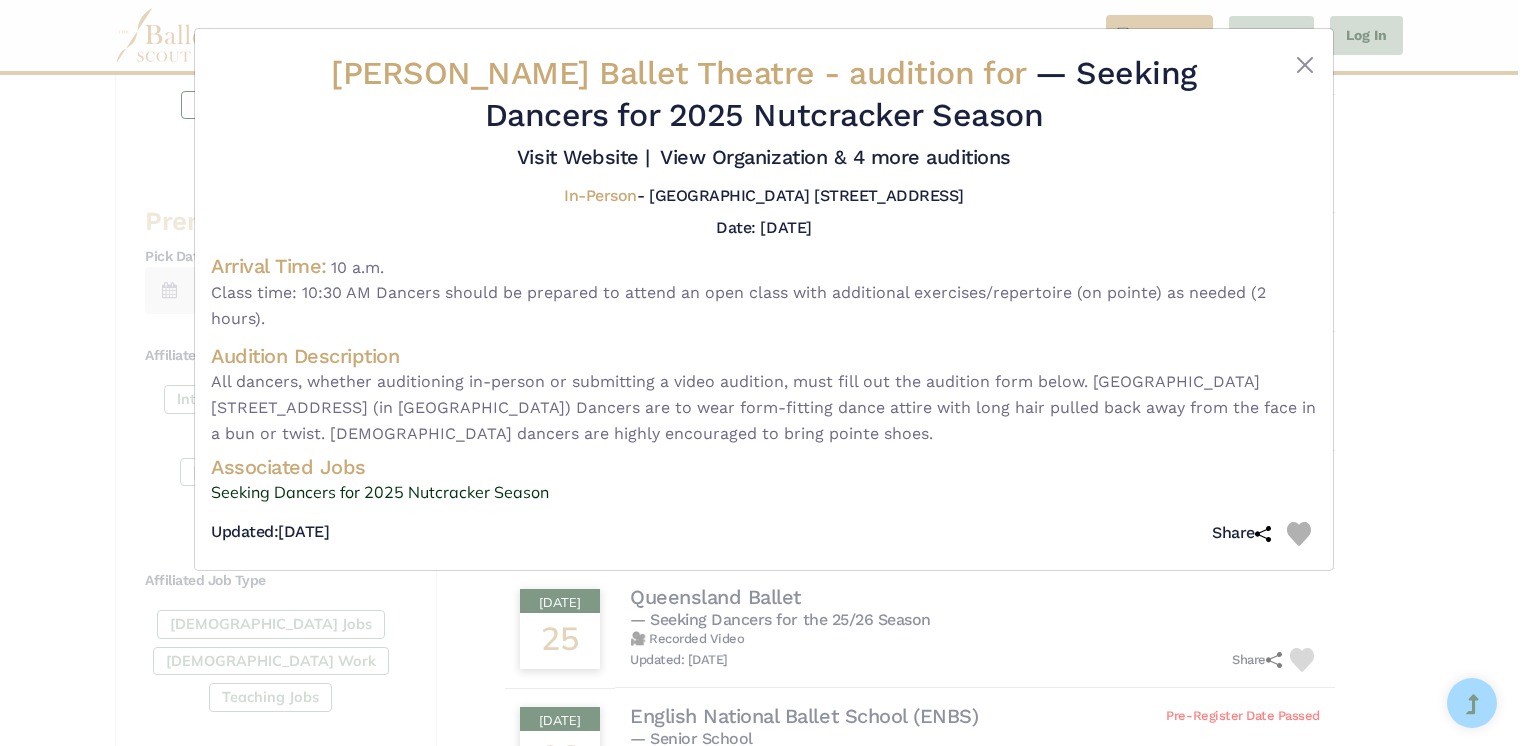 click on "Jose Mateo Ballet Theatre
-
audition for
— Seeking Dancers for 2025 Nutcracker Season
Visit Website |" at bounding box center (764, 373) 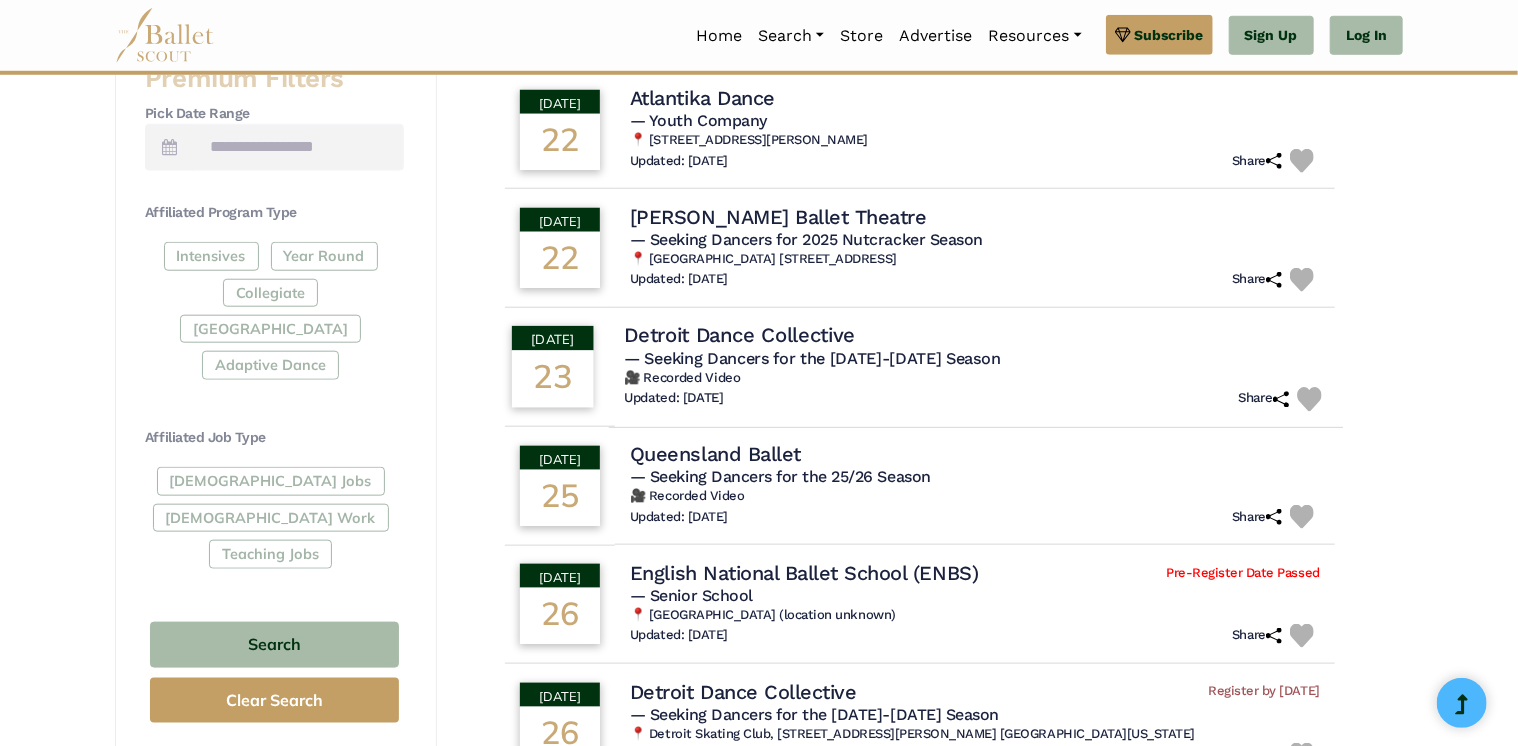 scroll, scrollTop: 846, scrollLeft: 0, axis: vertical 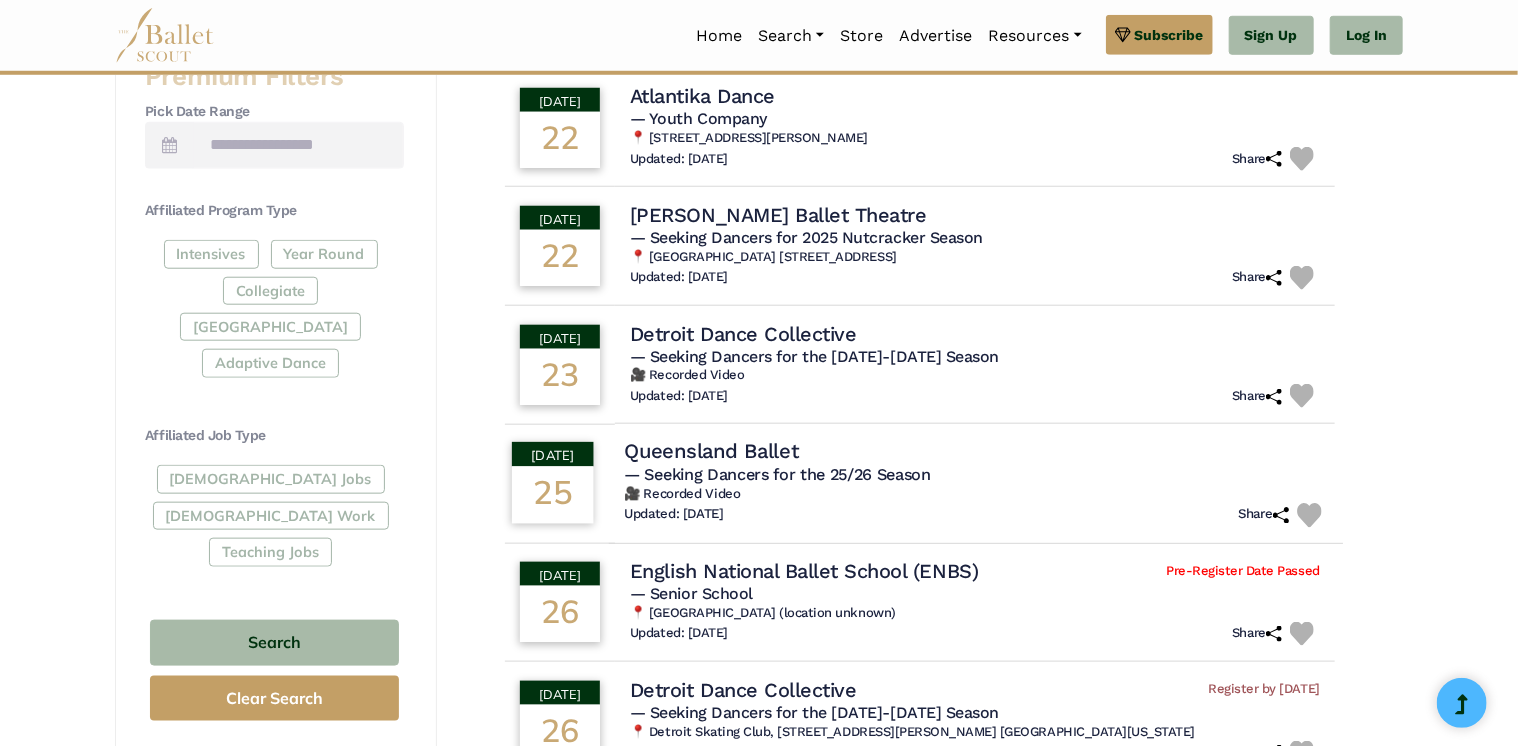 click on "Queensland Ballet" at bounding box center (711, 452) 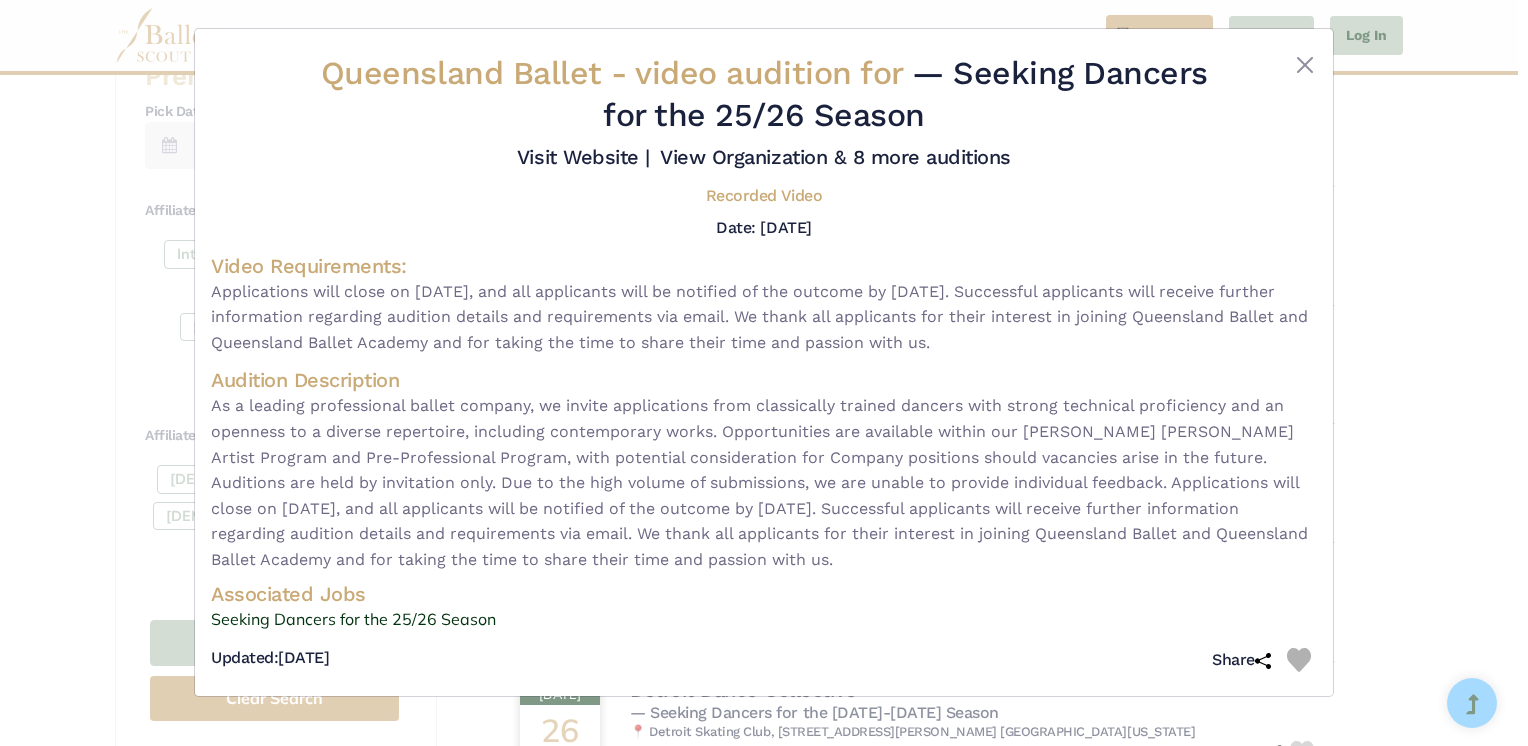 click on "Queensland Ballet
-
video audition for
— Seeking Dancers for the 25/26 Season
Visit Website |" at bounding box center [764, 373] 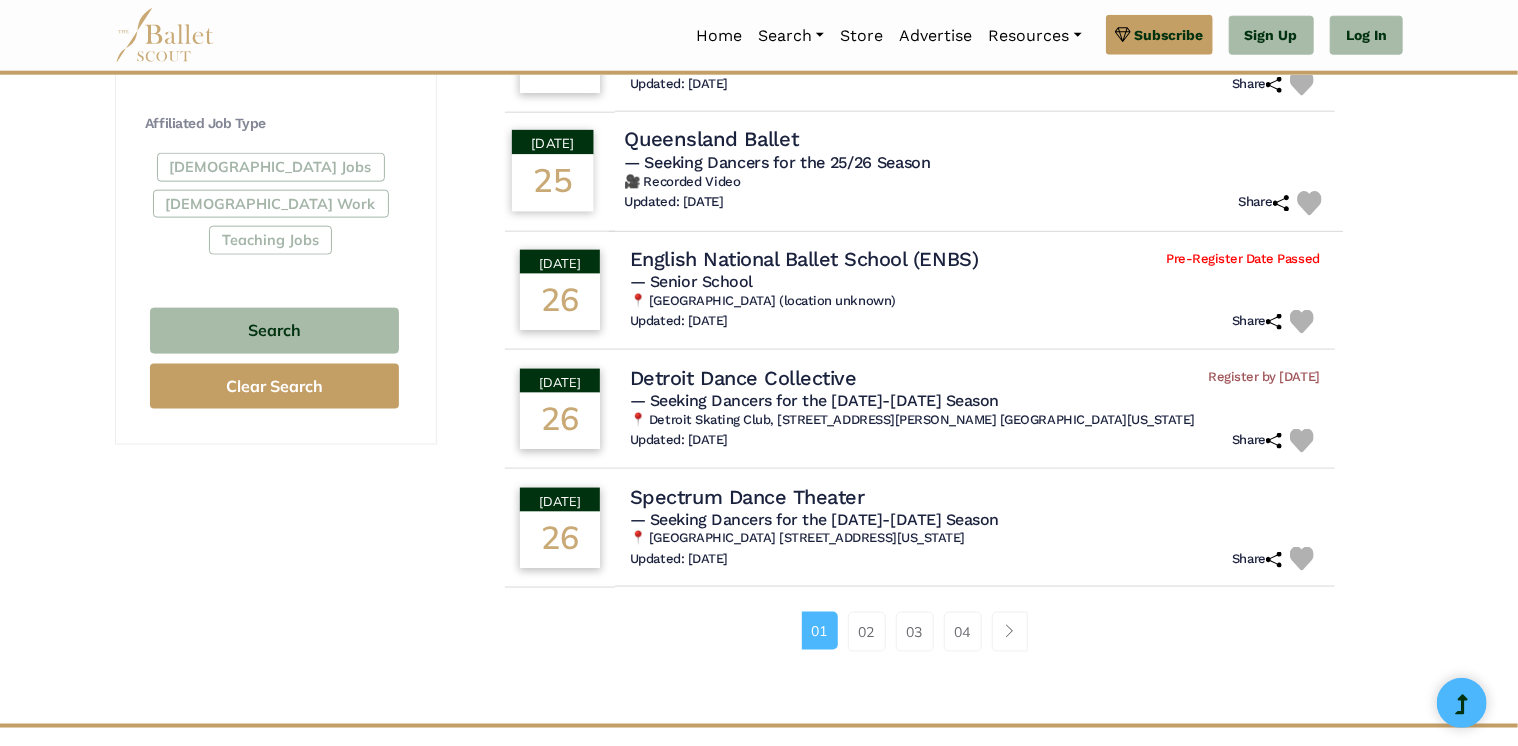 scroll, scrollTop: 1159, scrollLeft: 0, axis: vertical 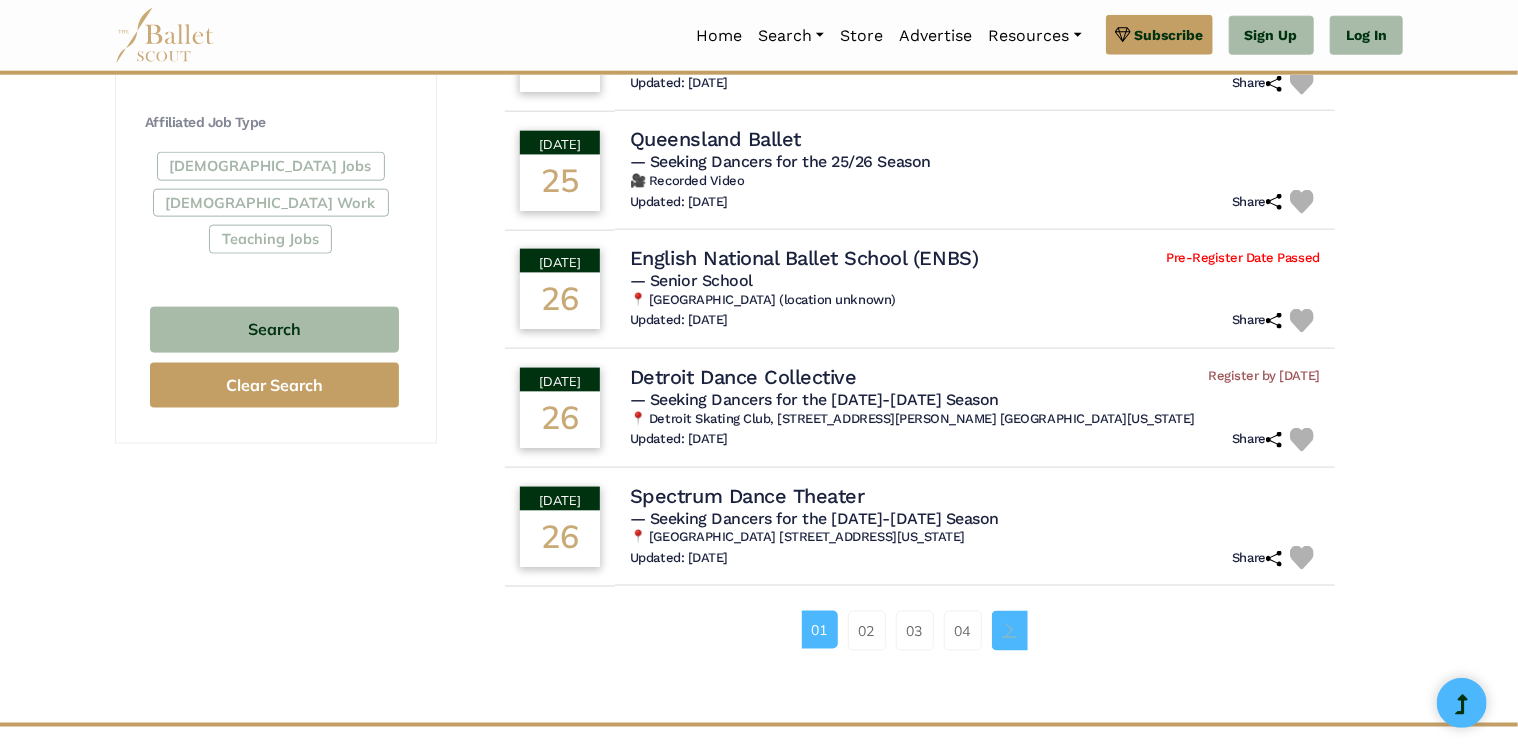 click at bounding box center [1010, 631] 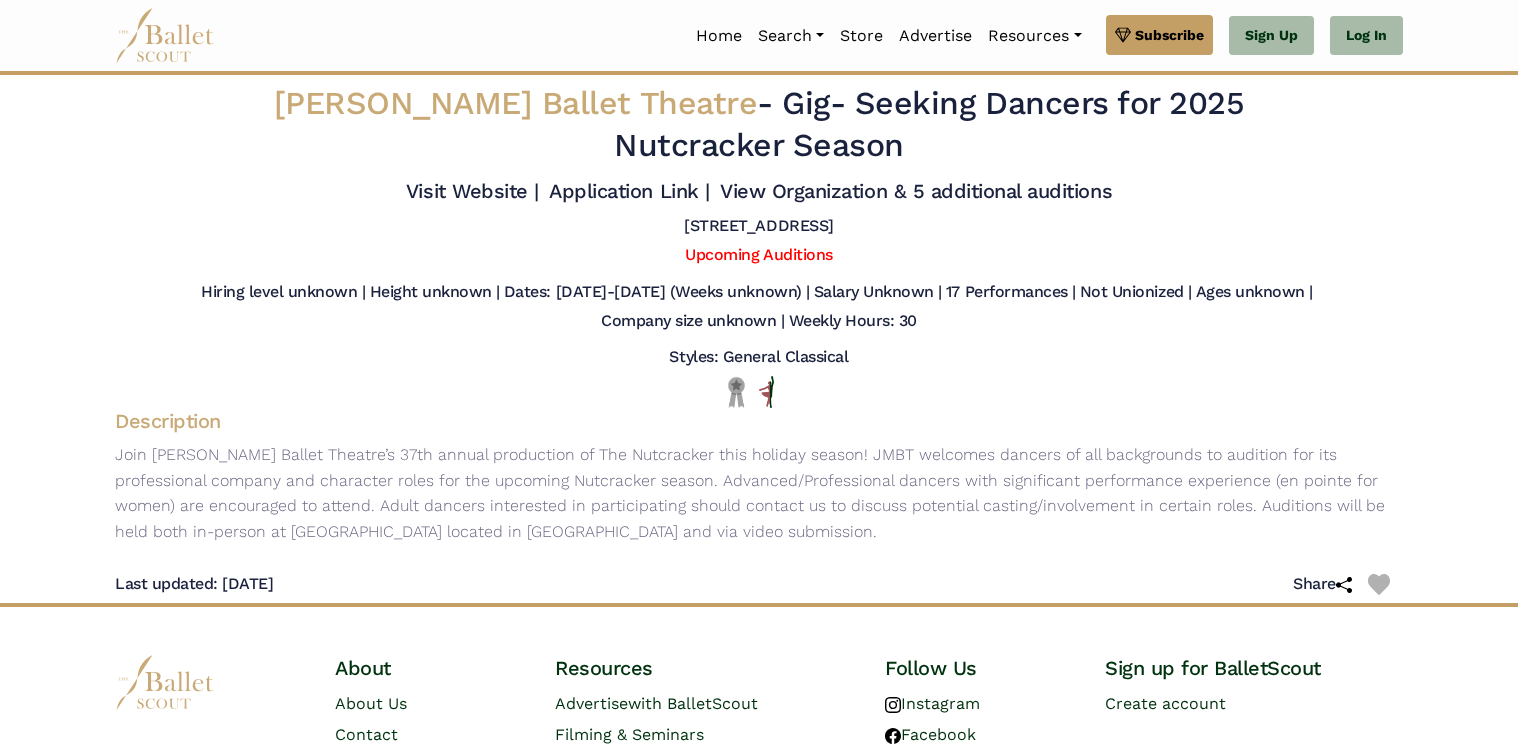 scroll, scrollTop: 0, scrollLeft: 0, axis: both 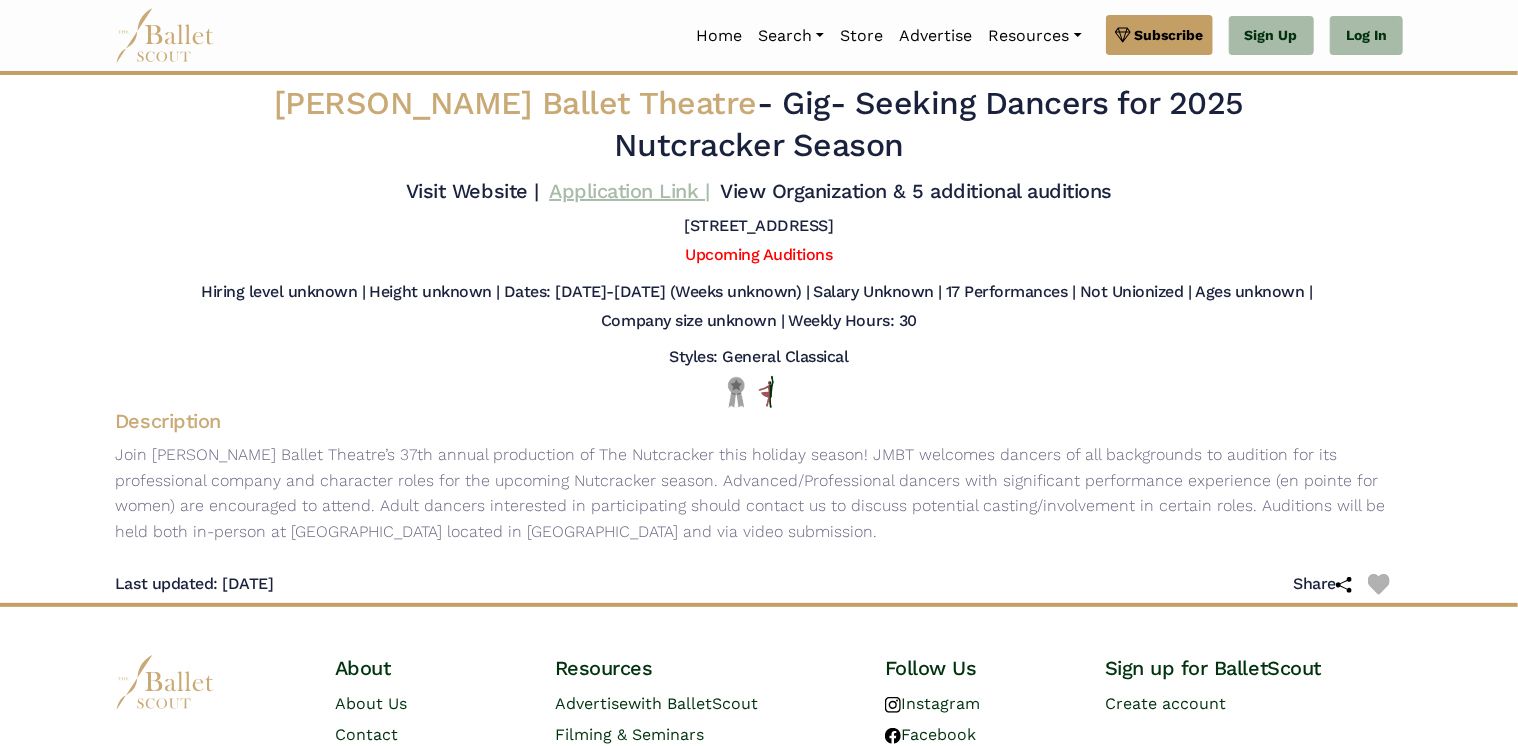 click on "Application Link |" at bounding box center (629, 191) 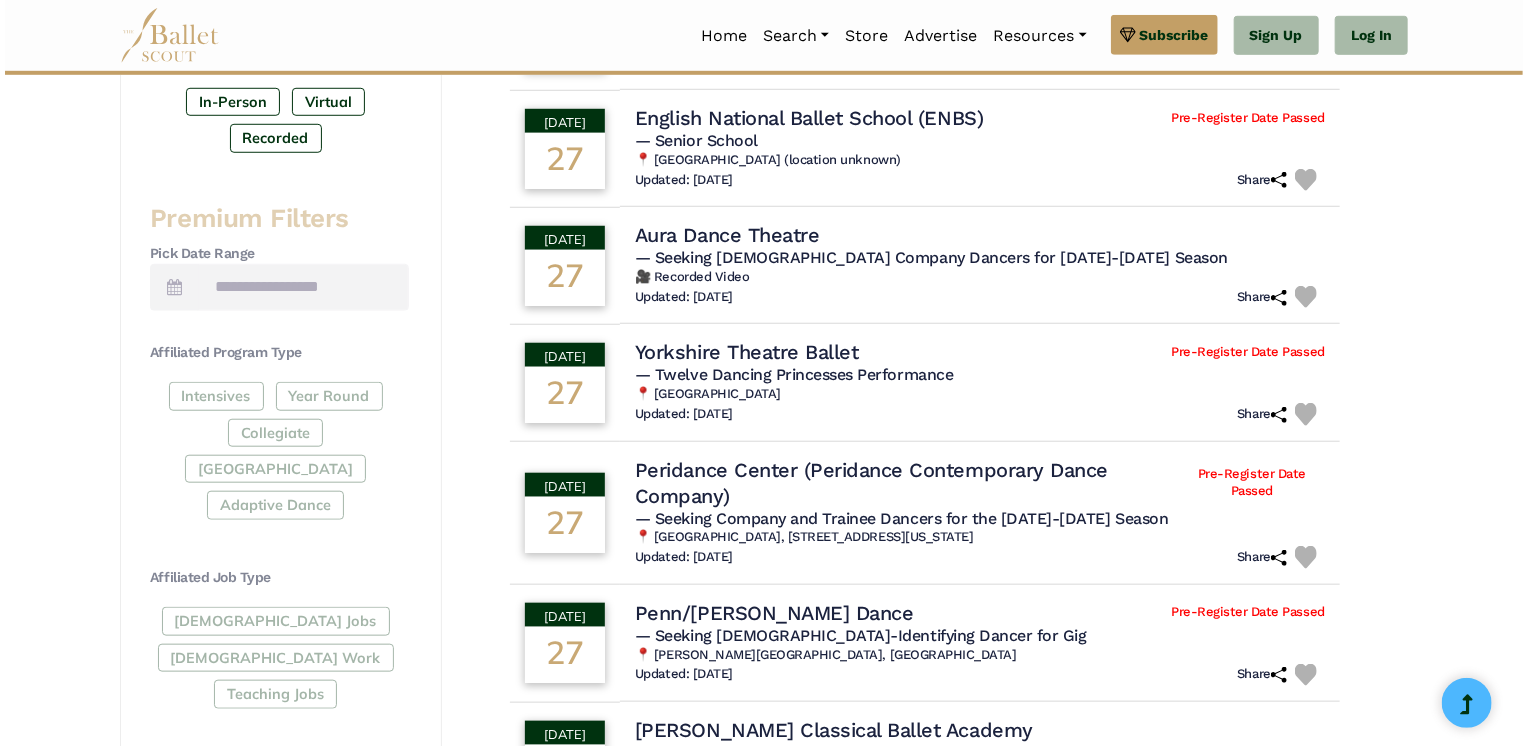 scroll, scrollTop: 705, scrollLeft: 0, axis: vertical 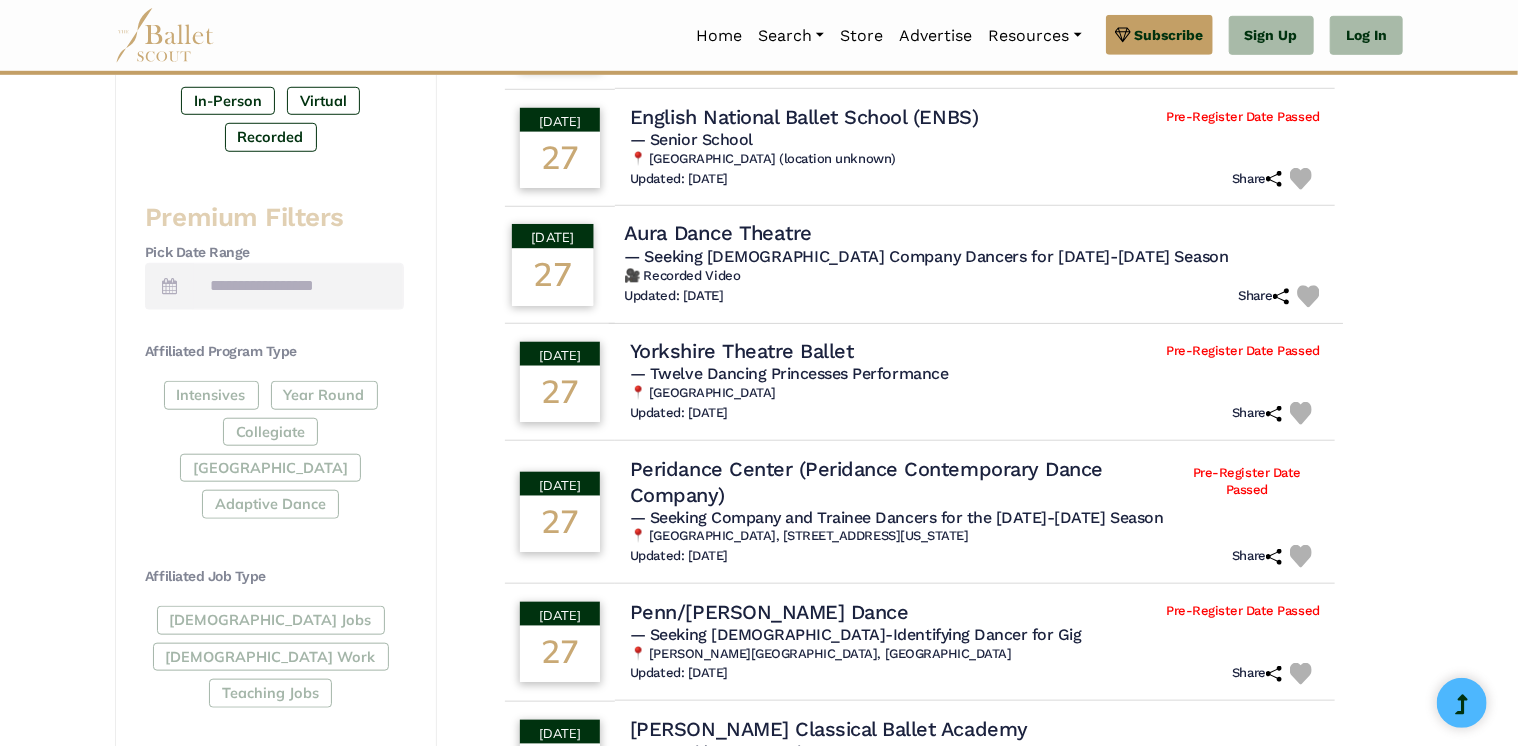 click on "Aura Dance Theatre" at bounding box center (718, 233) 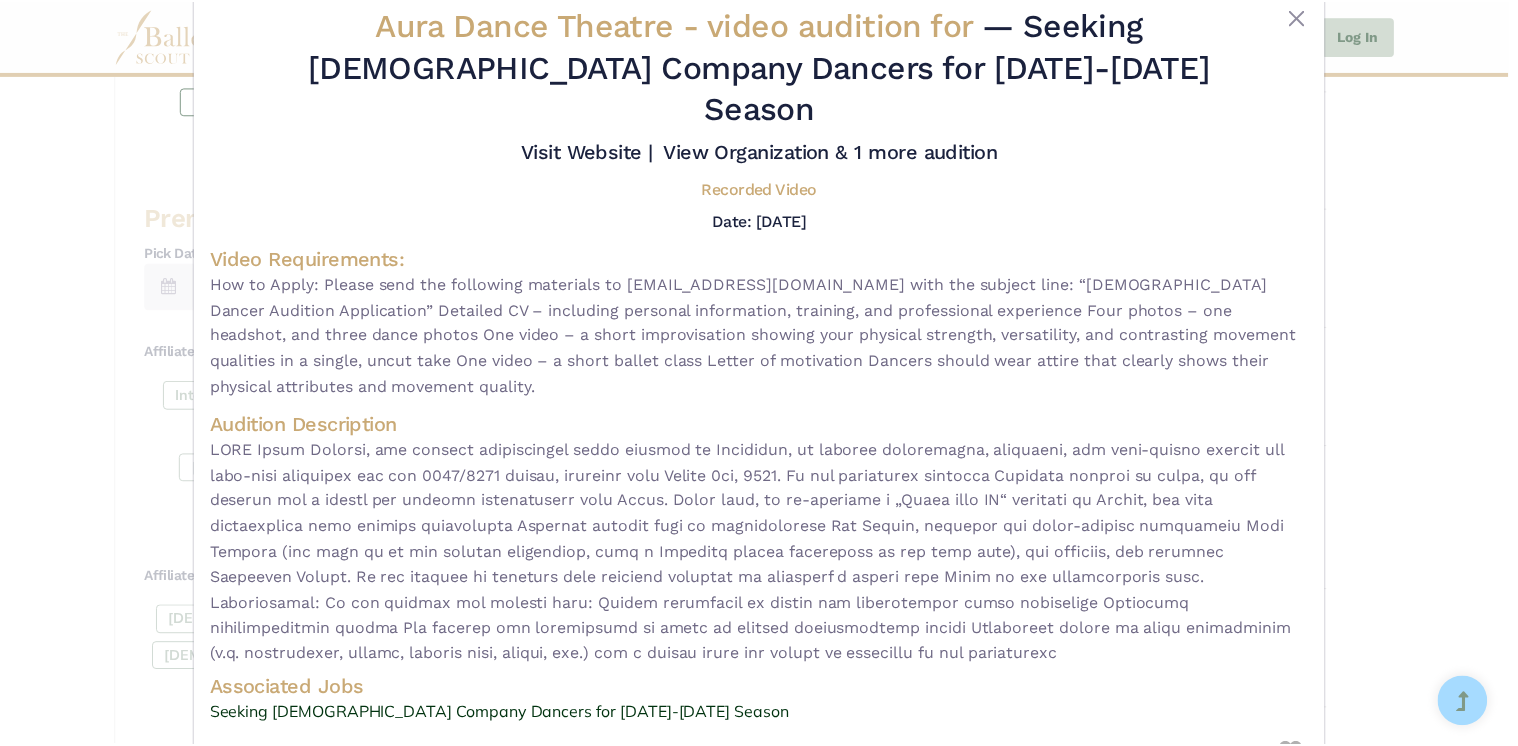 scroll, scrollTop: 55, scrollLeft: 0, axis: vertical 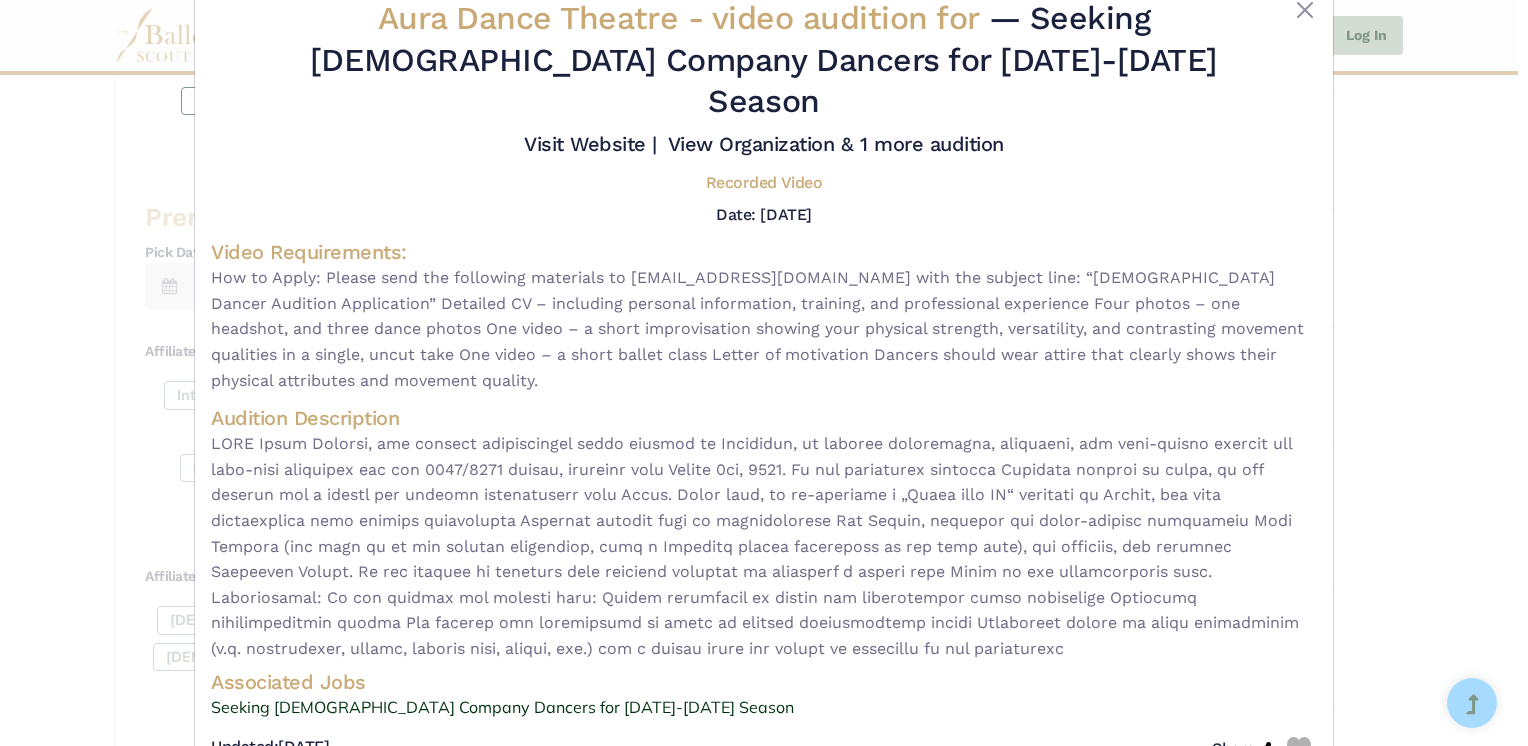 click on "Aura Dance Theatre
-
video audition for
— Seeking [DEMOGRAPHIC_DATA] Company Dancers for [DATE]-[DATE] Season
Visit Website |" at bounding box center [764, 373] 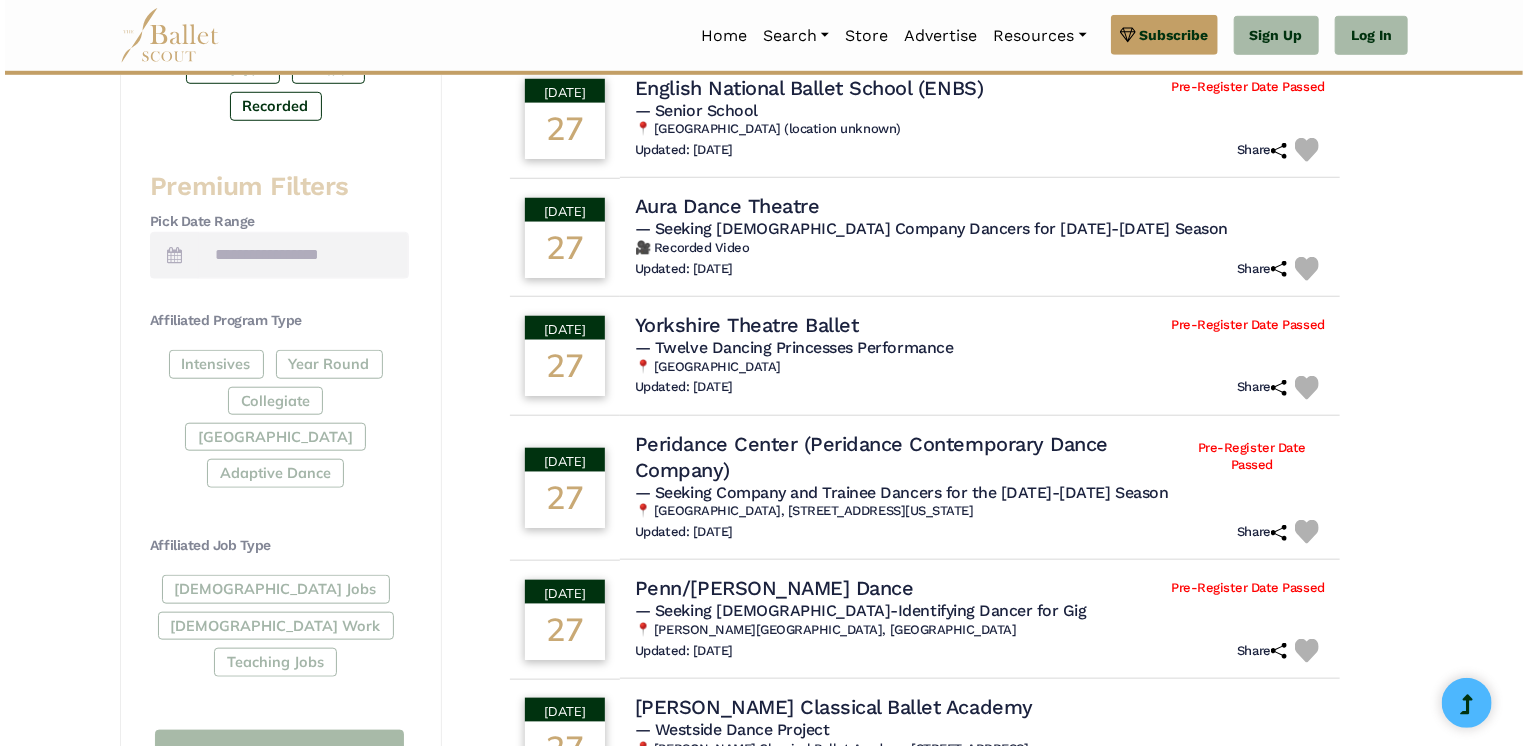 scroll, scrollTop: 738, scrollLeft: 0, axis: vertical 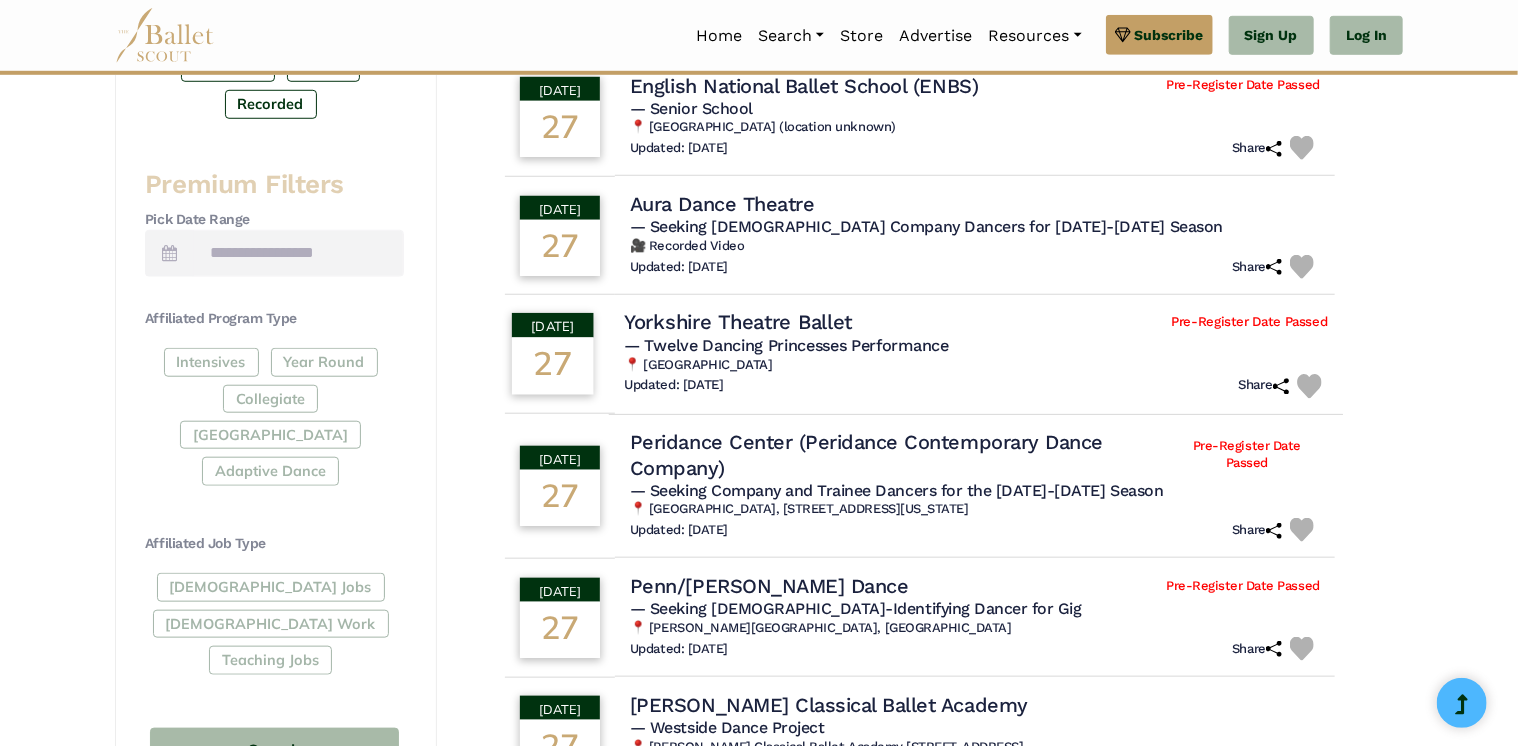 click on "Yorkshire Theatre Ballet" at bounding box center (738, 322) 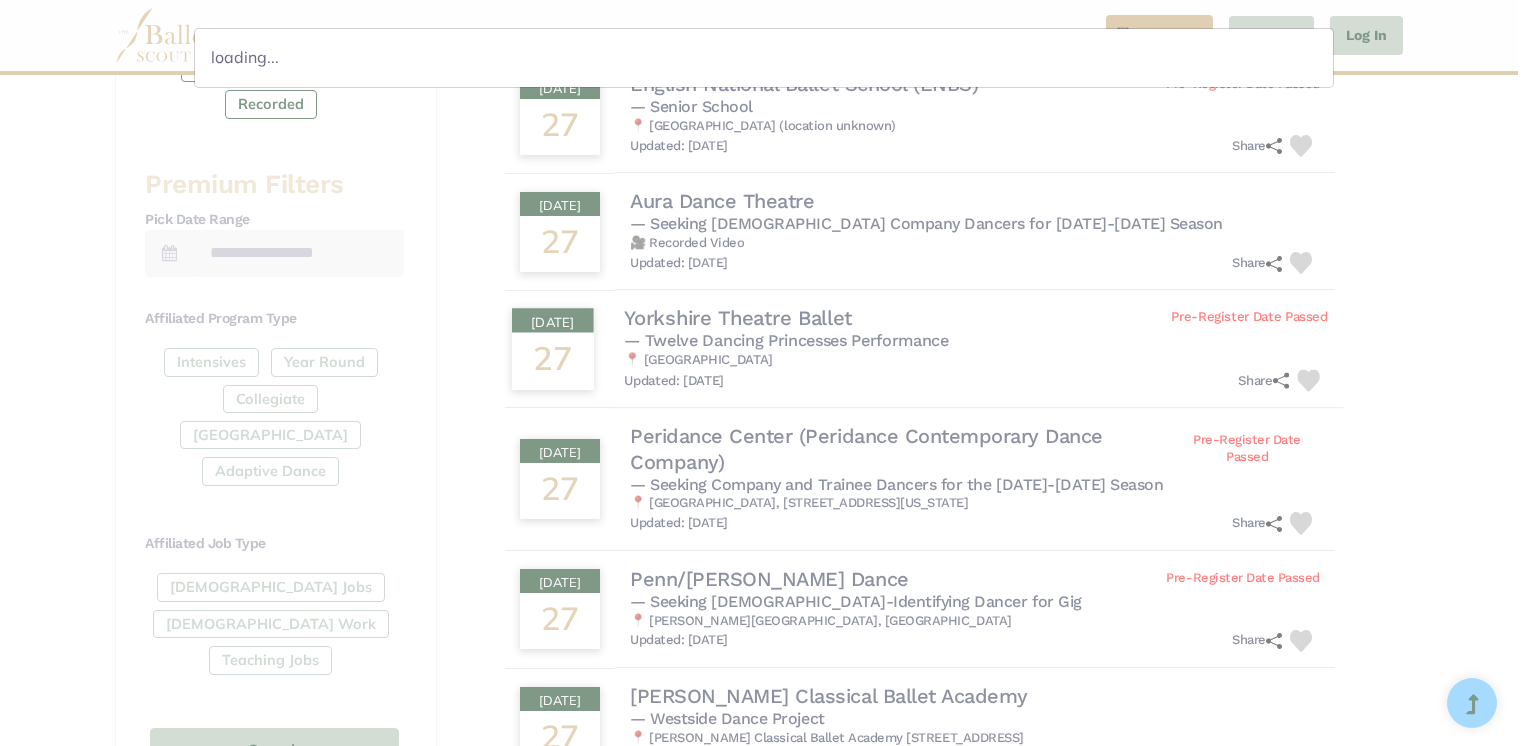 scroll, scrollTop: 0, scrollLeft: 0, axis: both 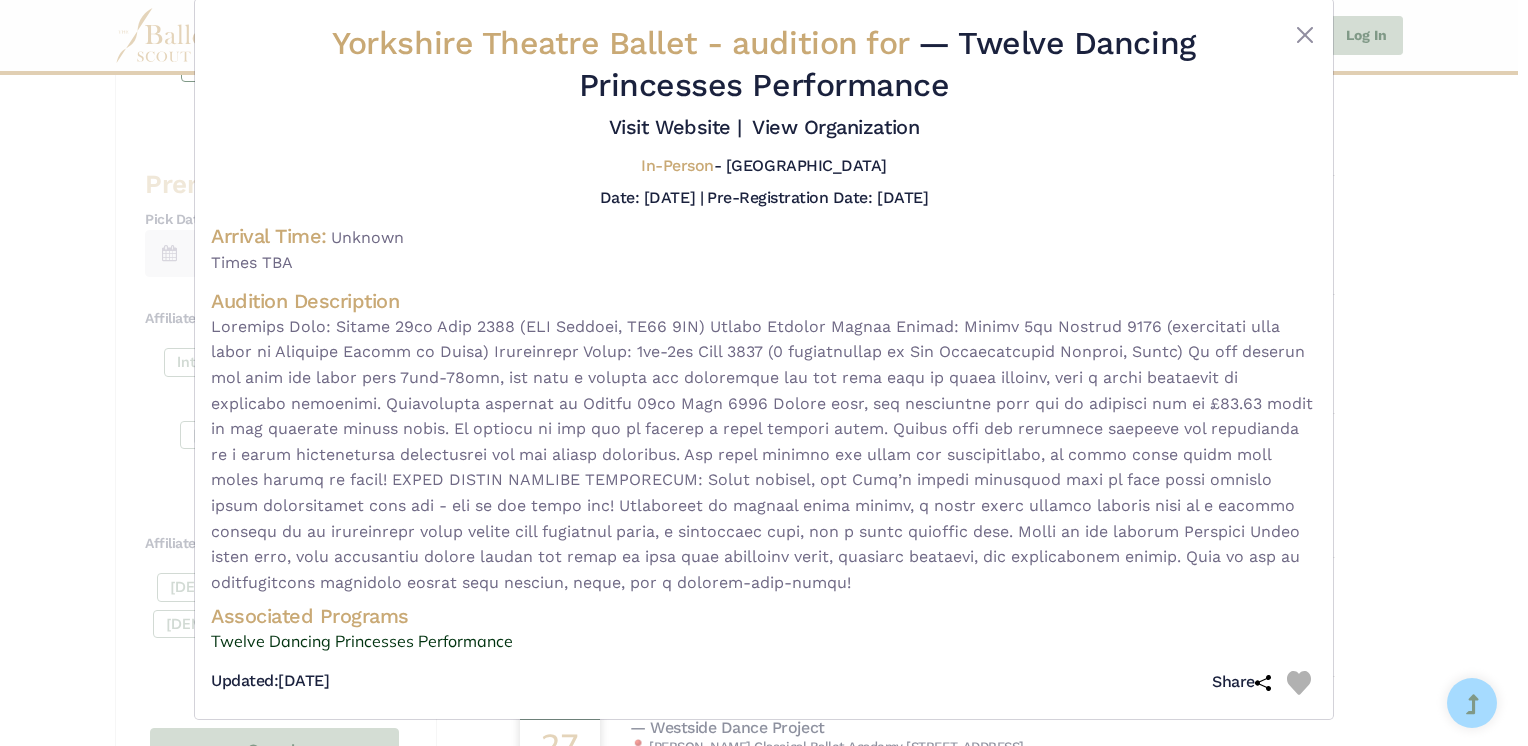 click on "Yorkshire Theatre Ballet
-
audition for
— Twelve Dancing Princesses Performance
Visit Website |" at bounding box center (764, 373) 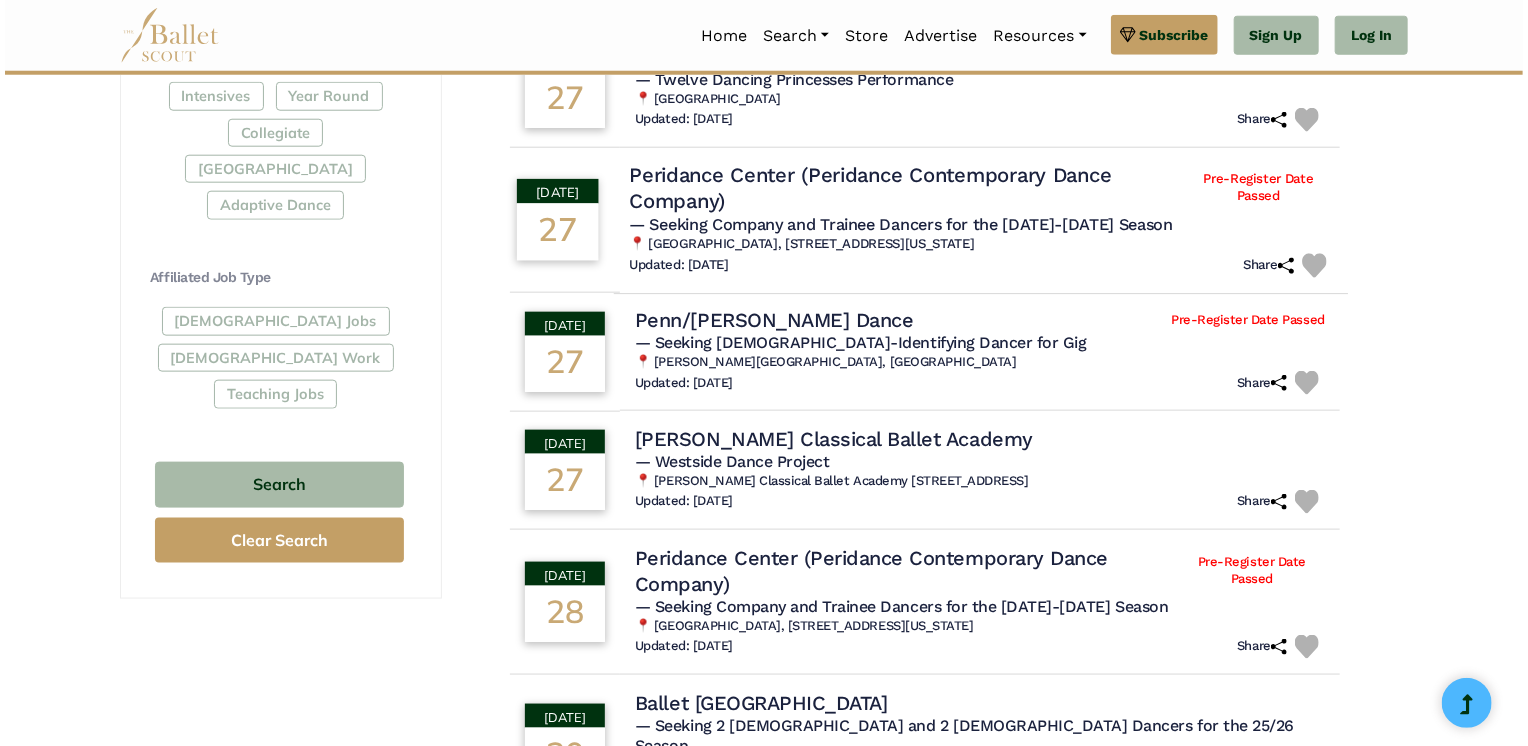 scroll, scrollTop: 1007, scrollLeft: 0, axis: vertical 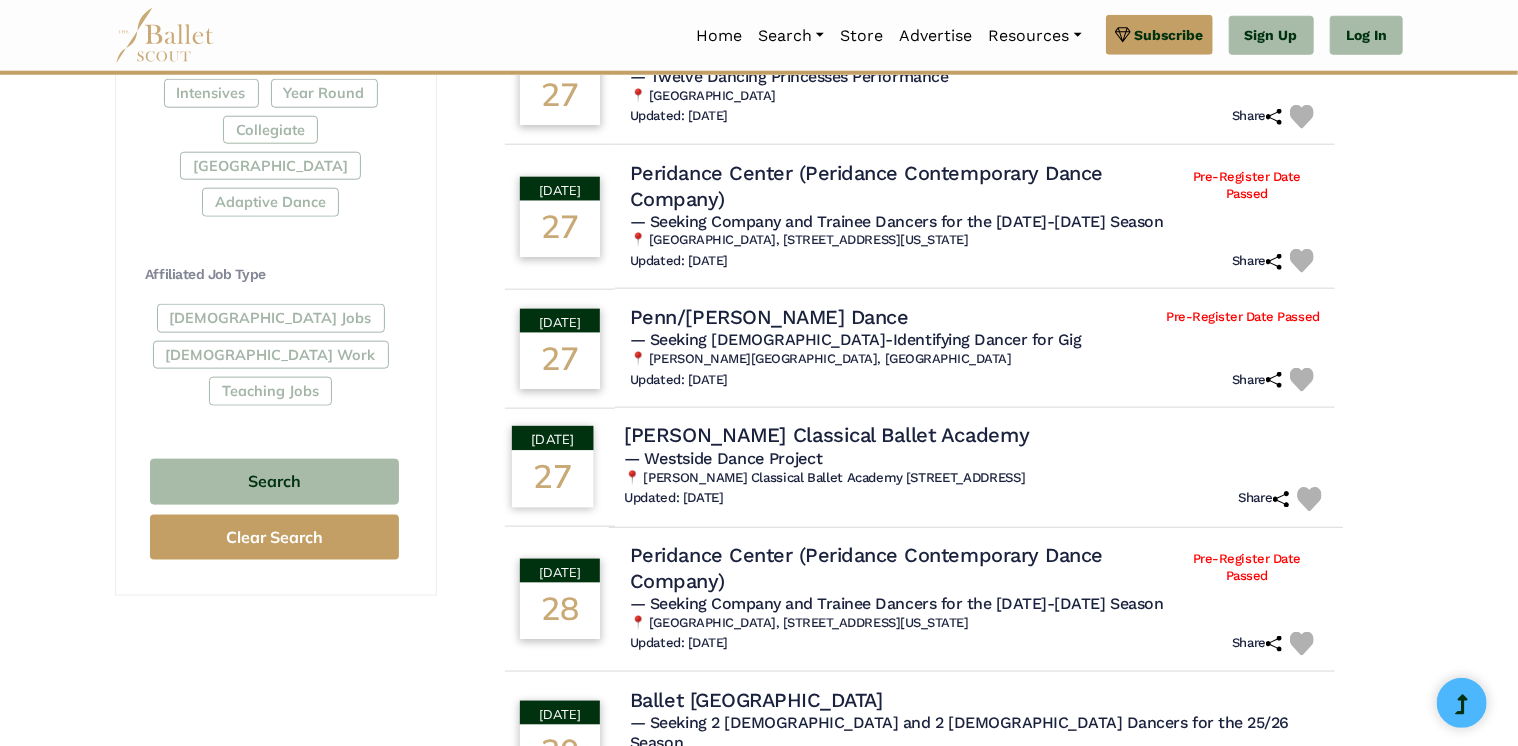 click on "Dmitri Kulev Classical Ballet Academy" at bounding box center (827, 435) 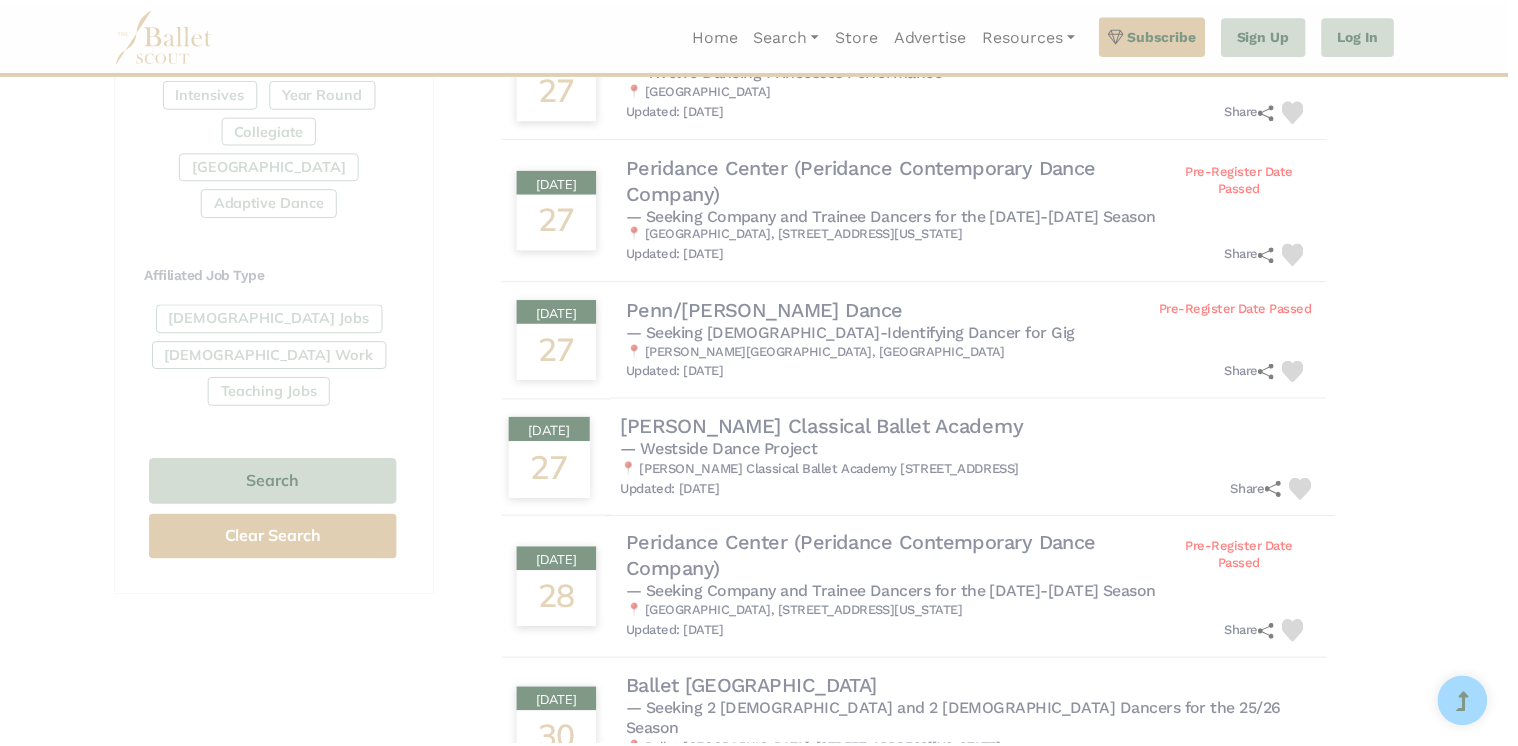 scroll, scrollTop: 0, scrollLeft: 0, axis: both 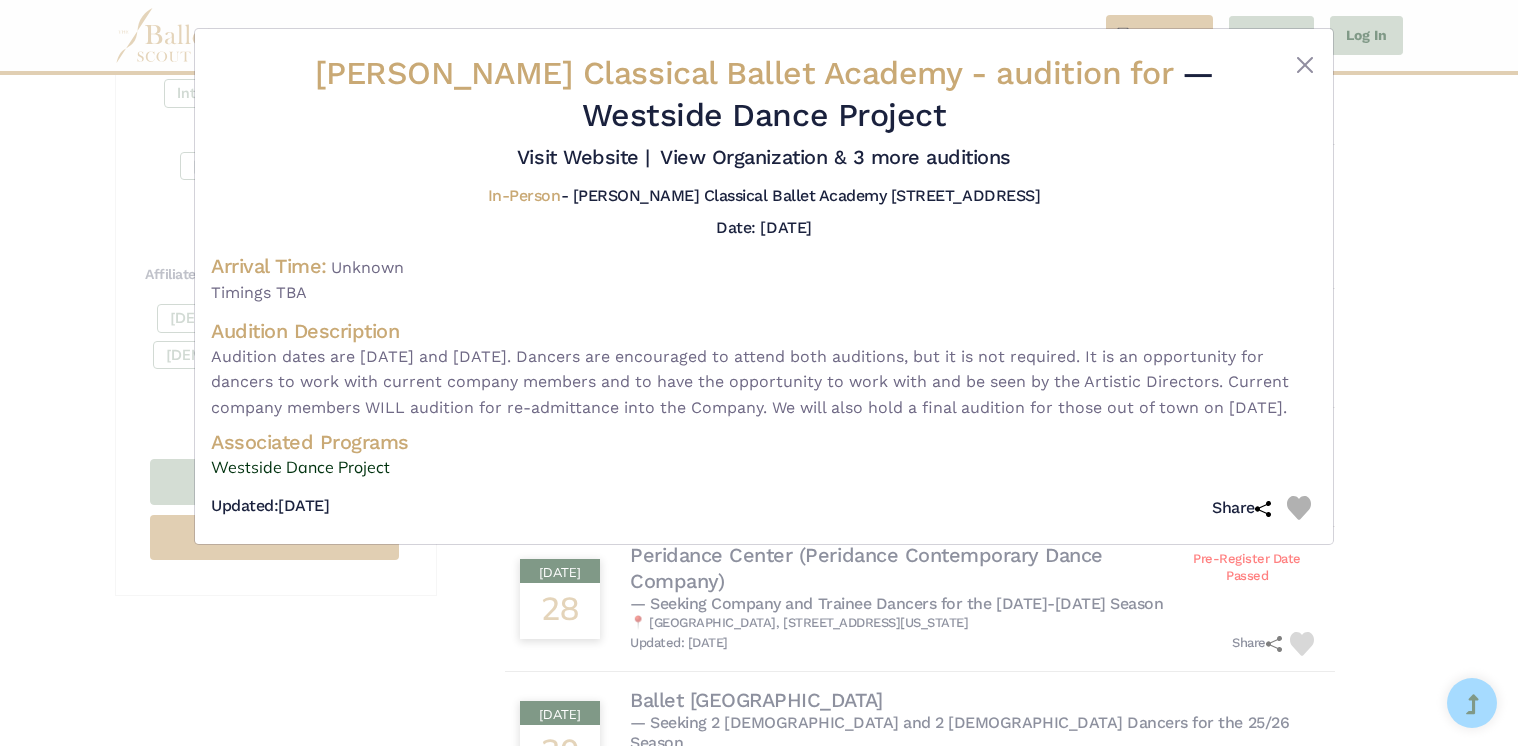 click on "Dmitri Kulev Classical Ballet Academy
-
audition for
— Westside Dance Project
Visit Website |" at bounding box center [764, 373] 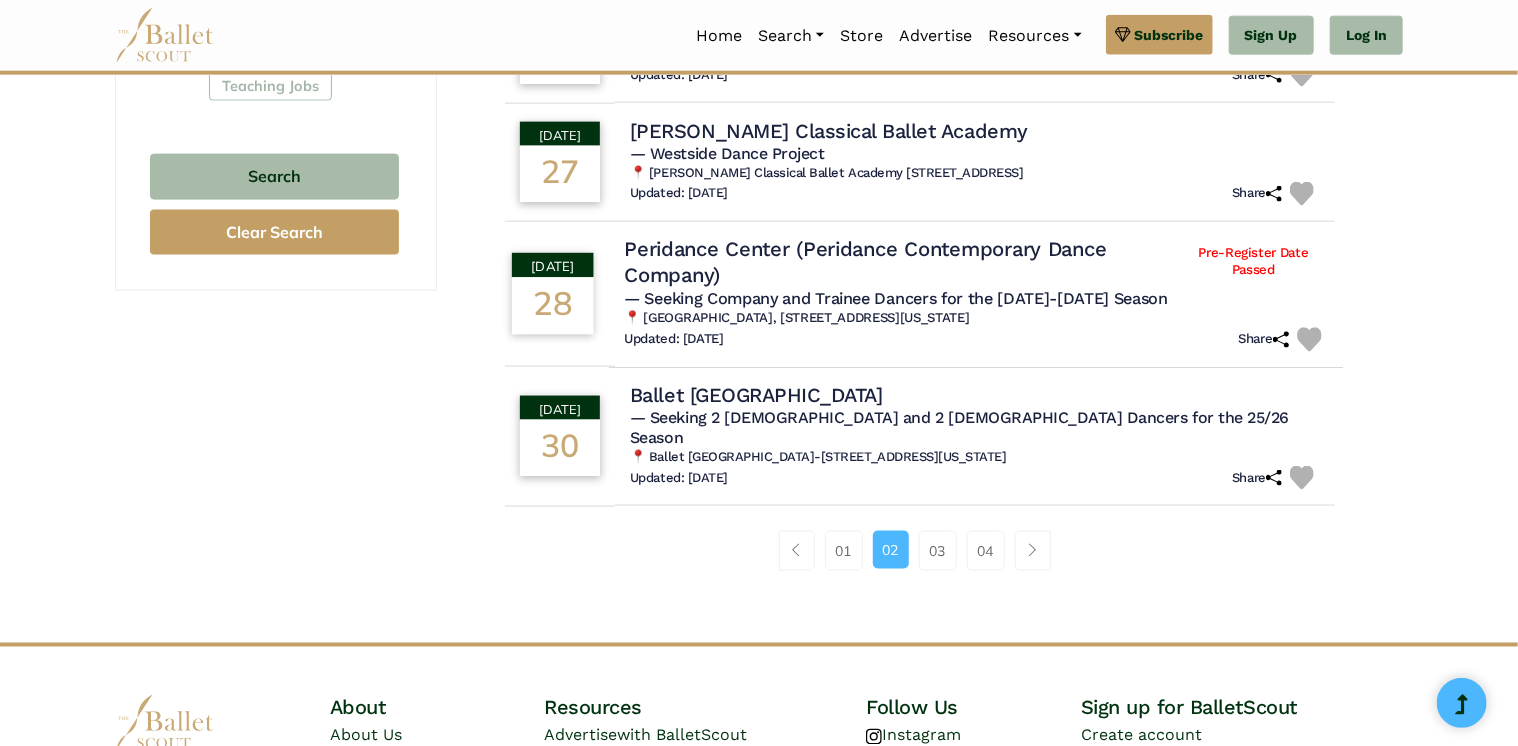 scroll, scrollTop: 1315, scrollLeft: 0, axis: vertical 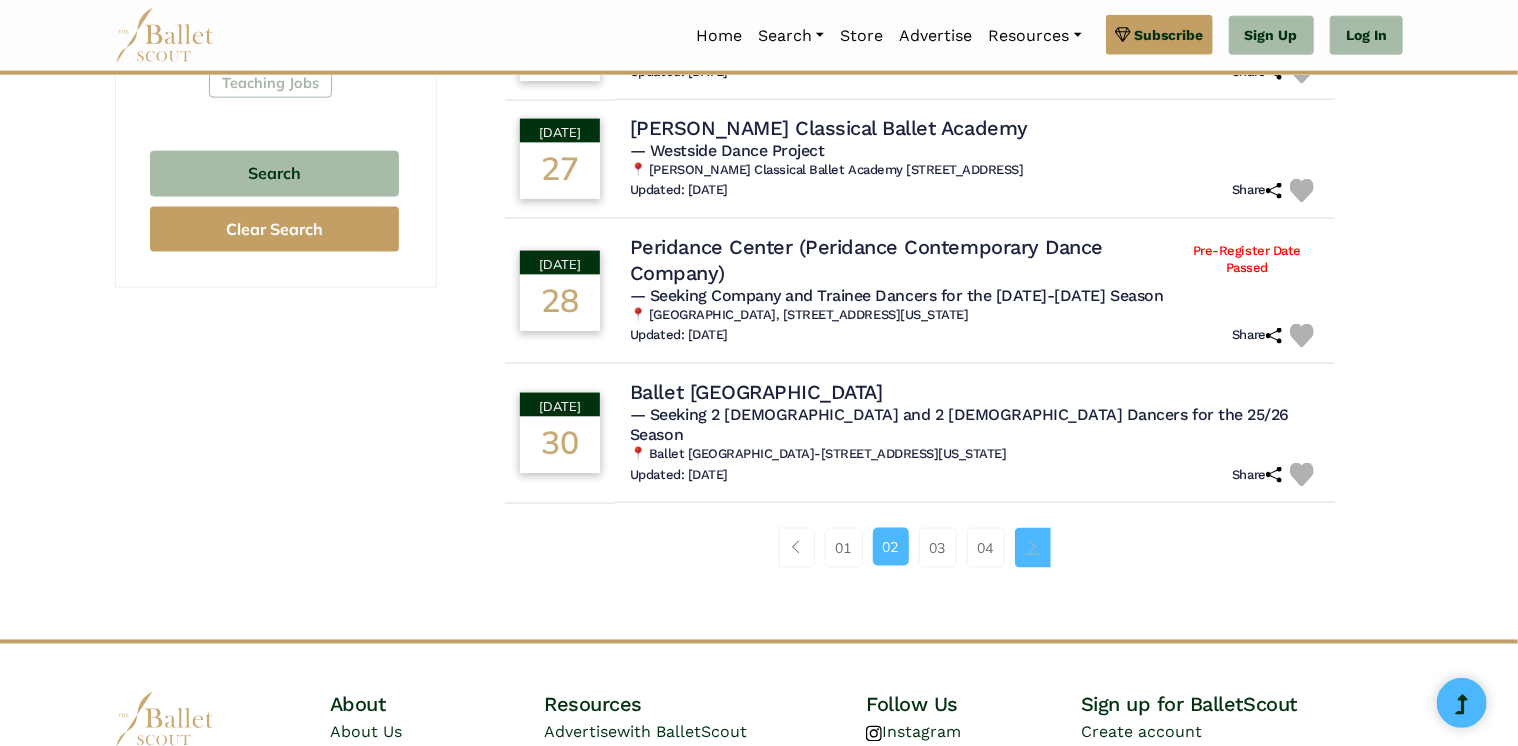 click at bounding box center (1033, 548) 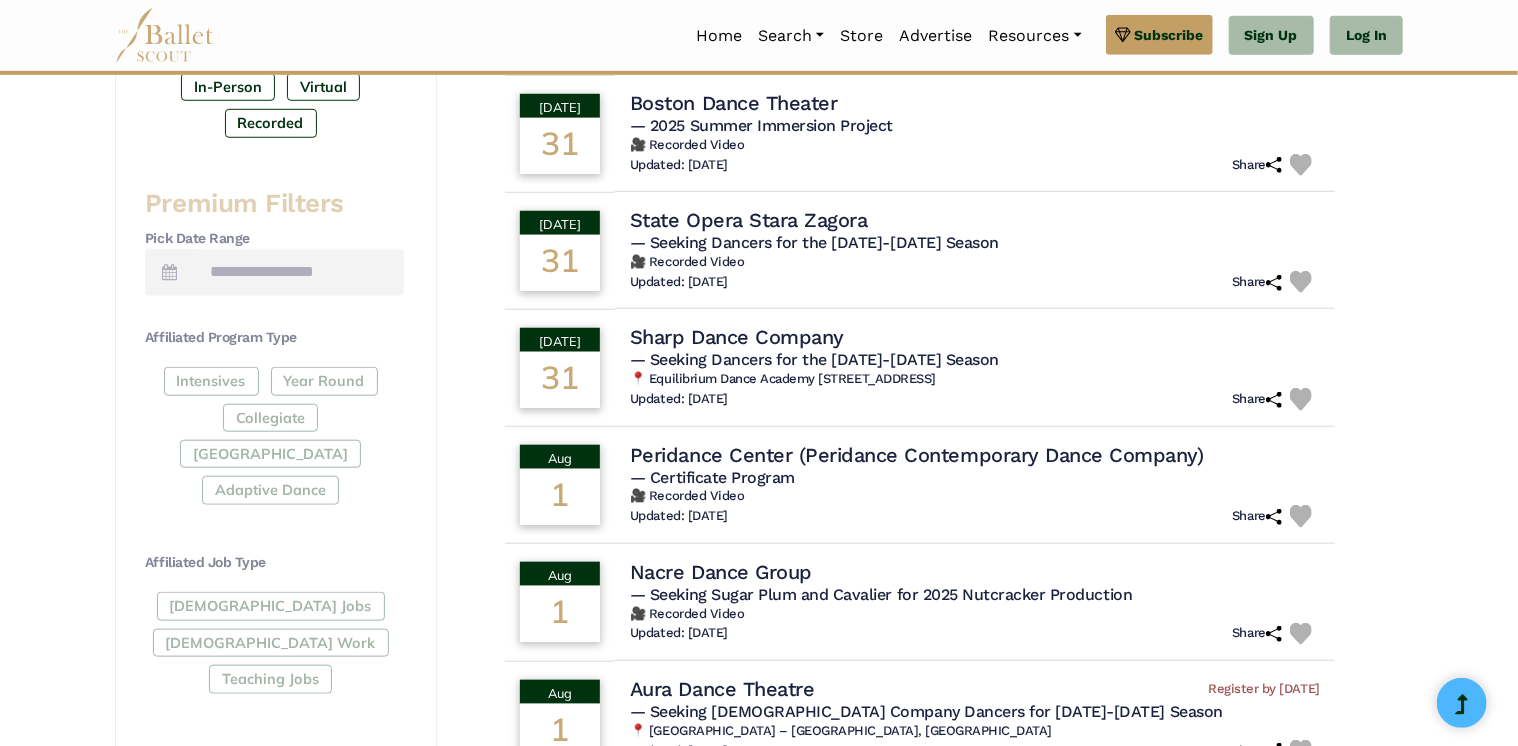 scroll, scrollTop: 726, scrollLeft: 0, axis: vertical 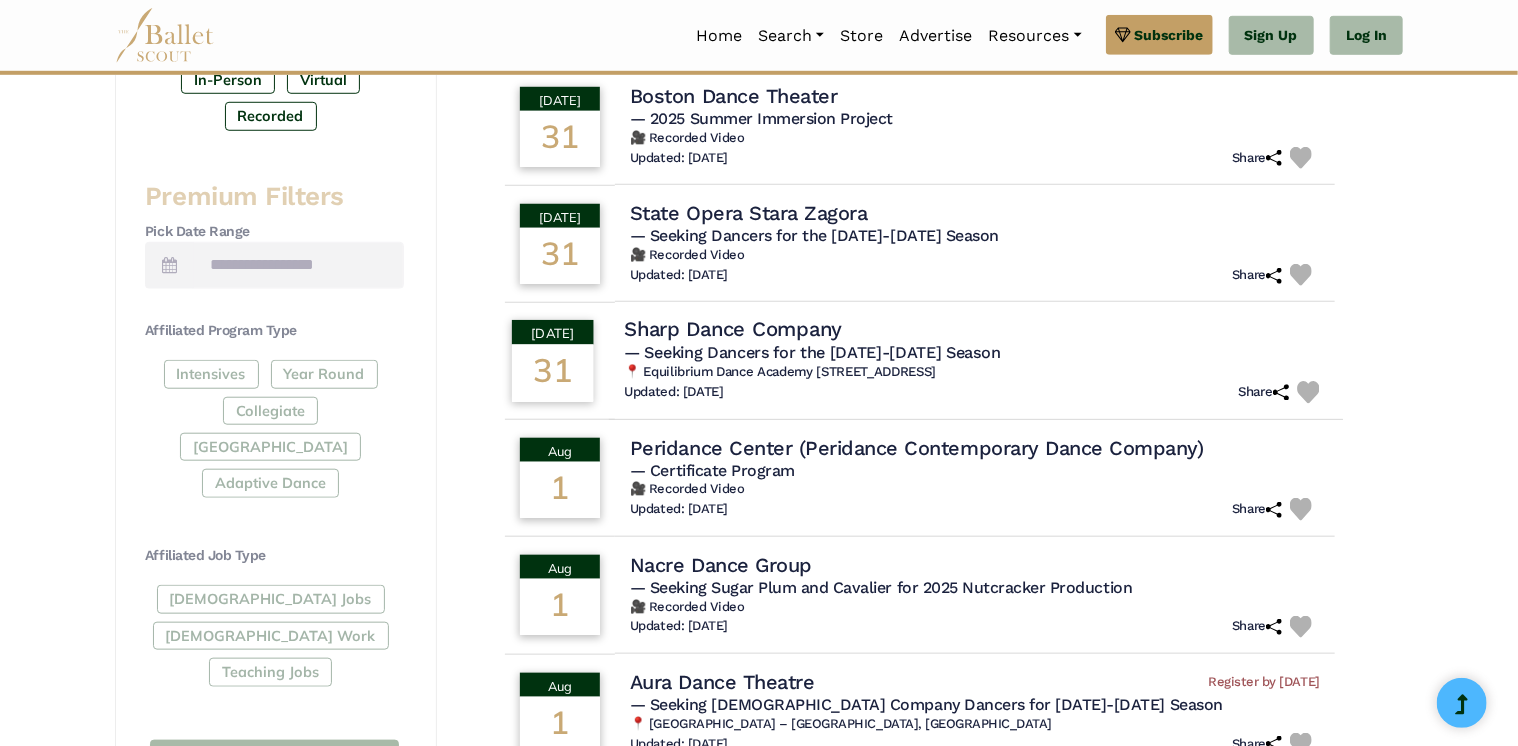click on "Sharp Dance Company" at bounding box center [733, 330] 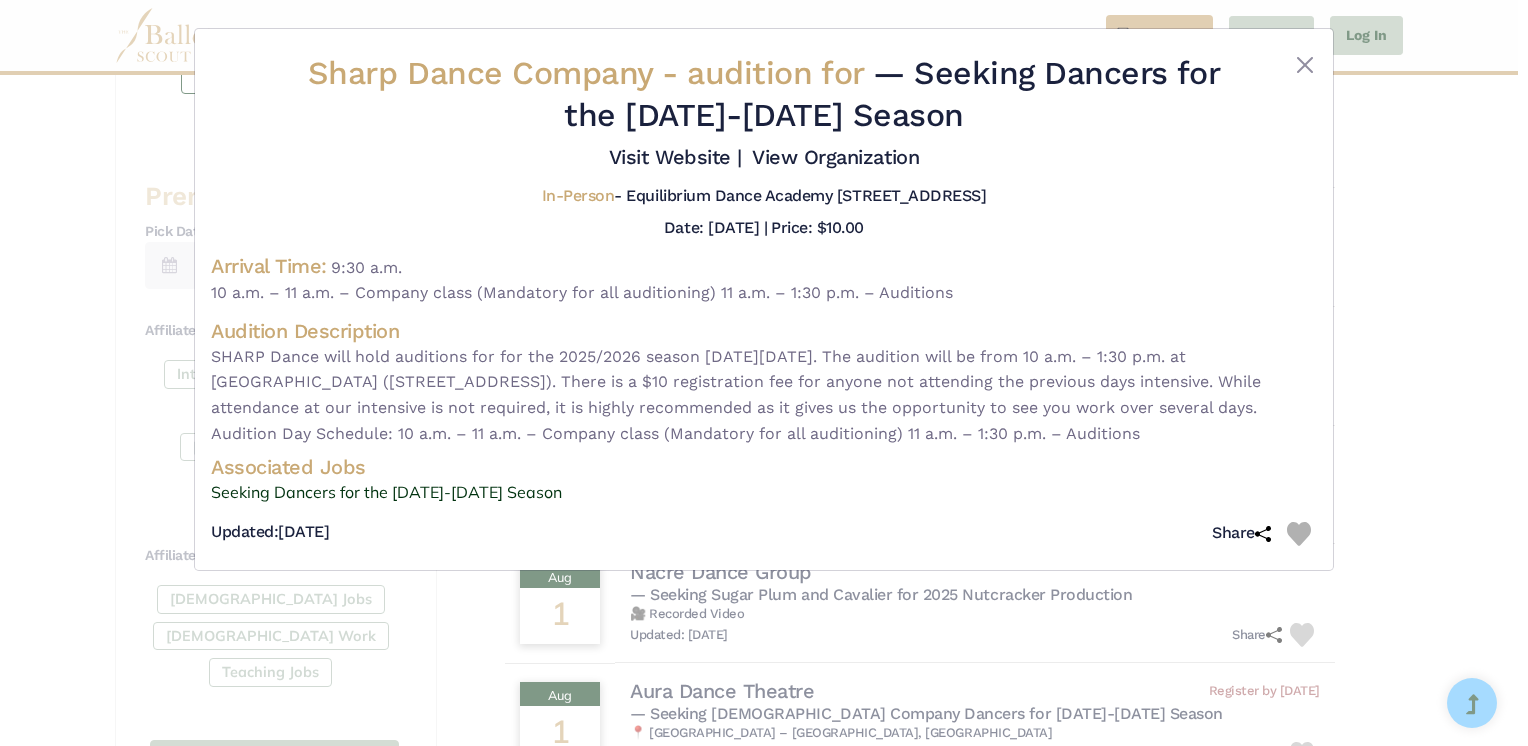 click on "Sharp Dance Company
-
audition for
— Seeking Dancers for the 2025-2026 Season
Visit Website |
View Organization" at bounding box center [764, 373] 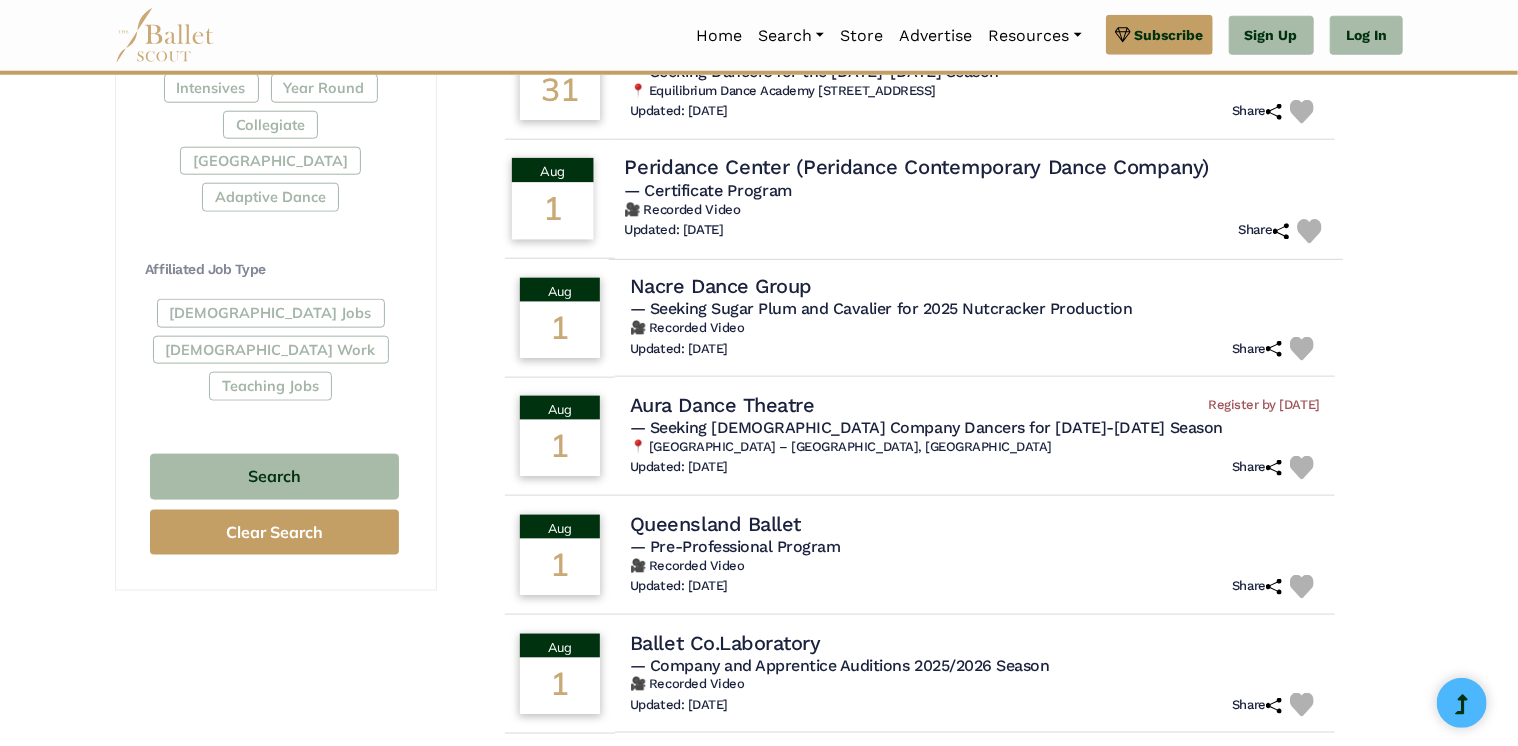 scroll, scrollTop: 1012, scrollLeft: 0, axis: vertical 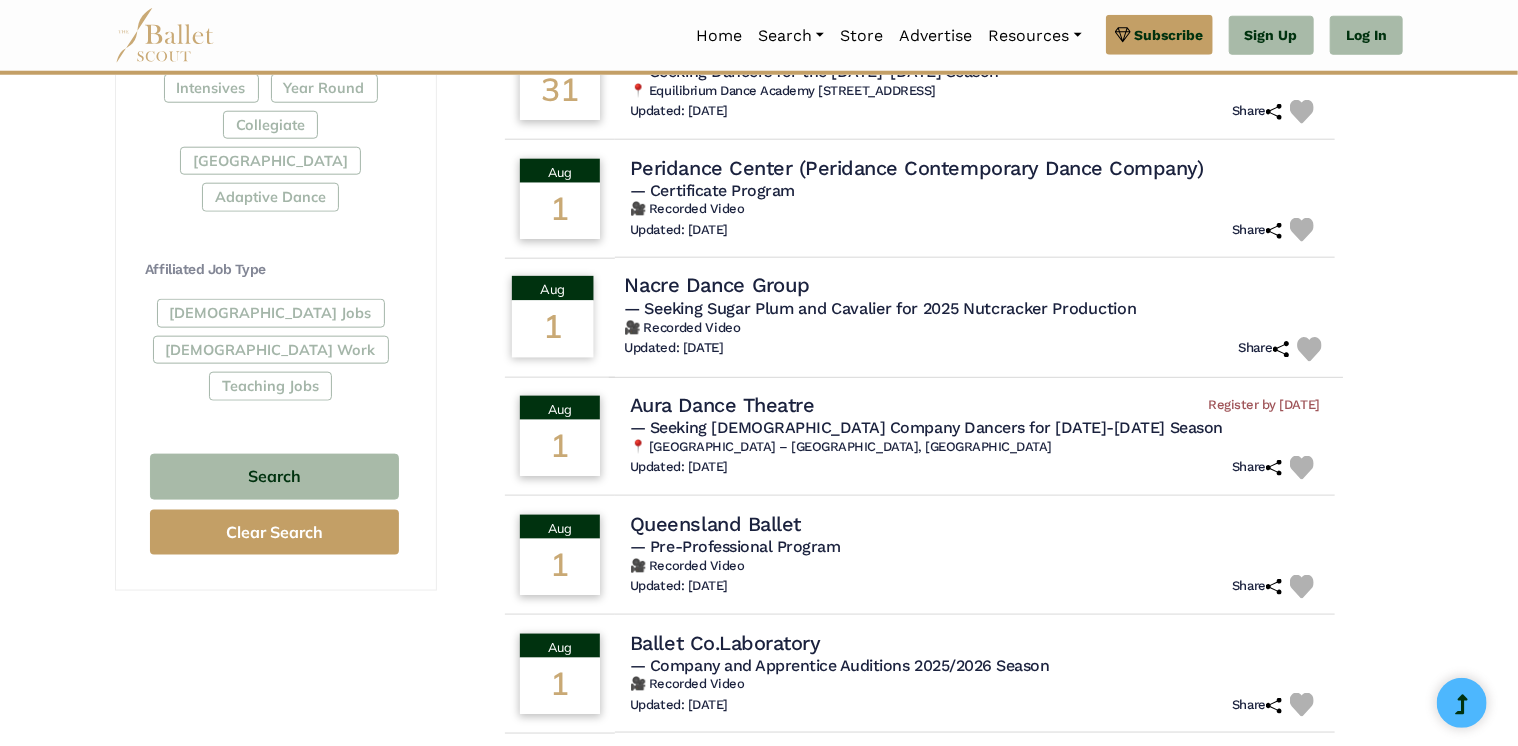 click on "Nacre Dance Group" at bounding box center [716, 286] 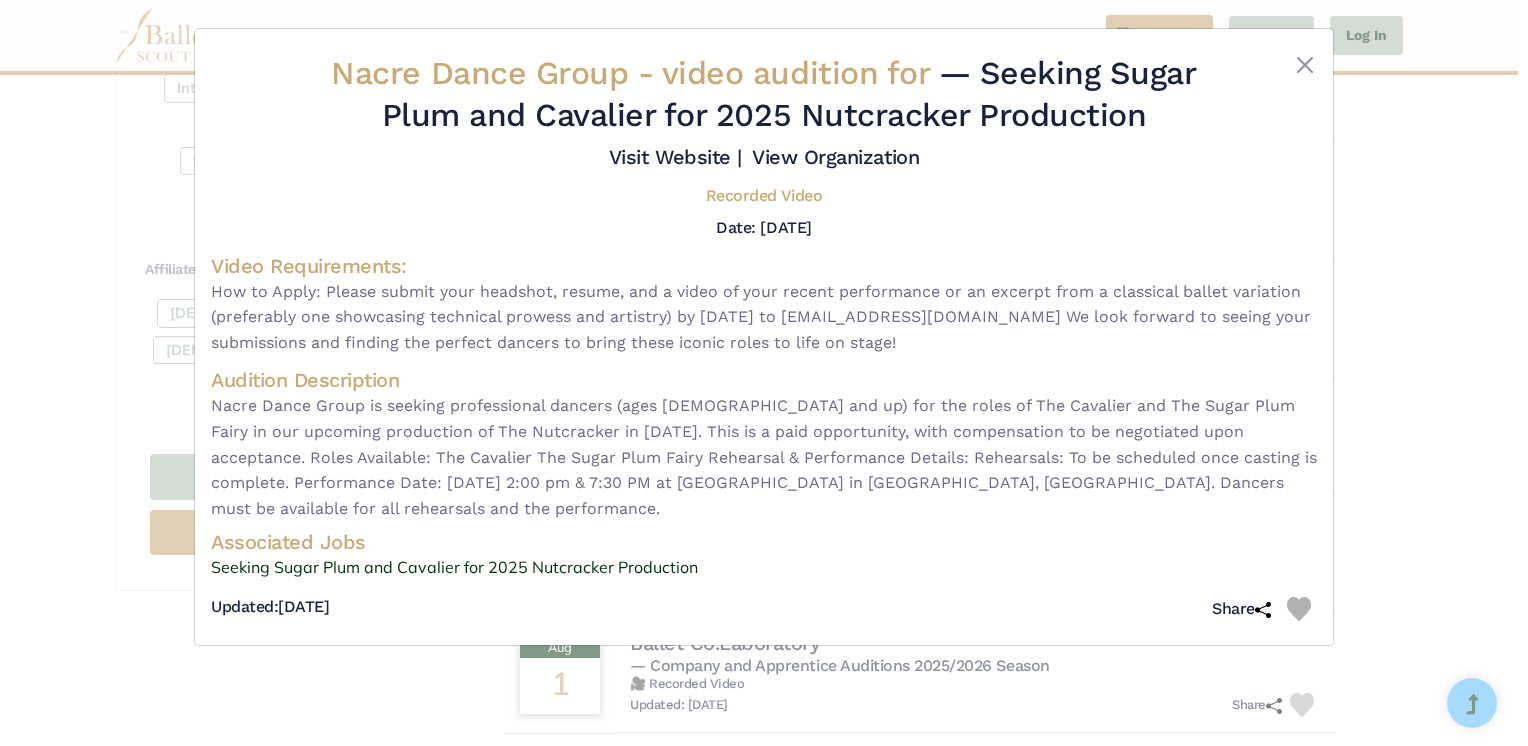 click on "Nacre Dance Group
-
video audition for
— Seeking Sugar Plum and Cavalier for 2025 Nutcracker Production
Visit Website |" at bounding box center (764, 373) 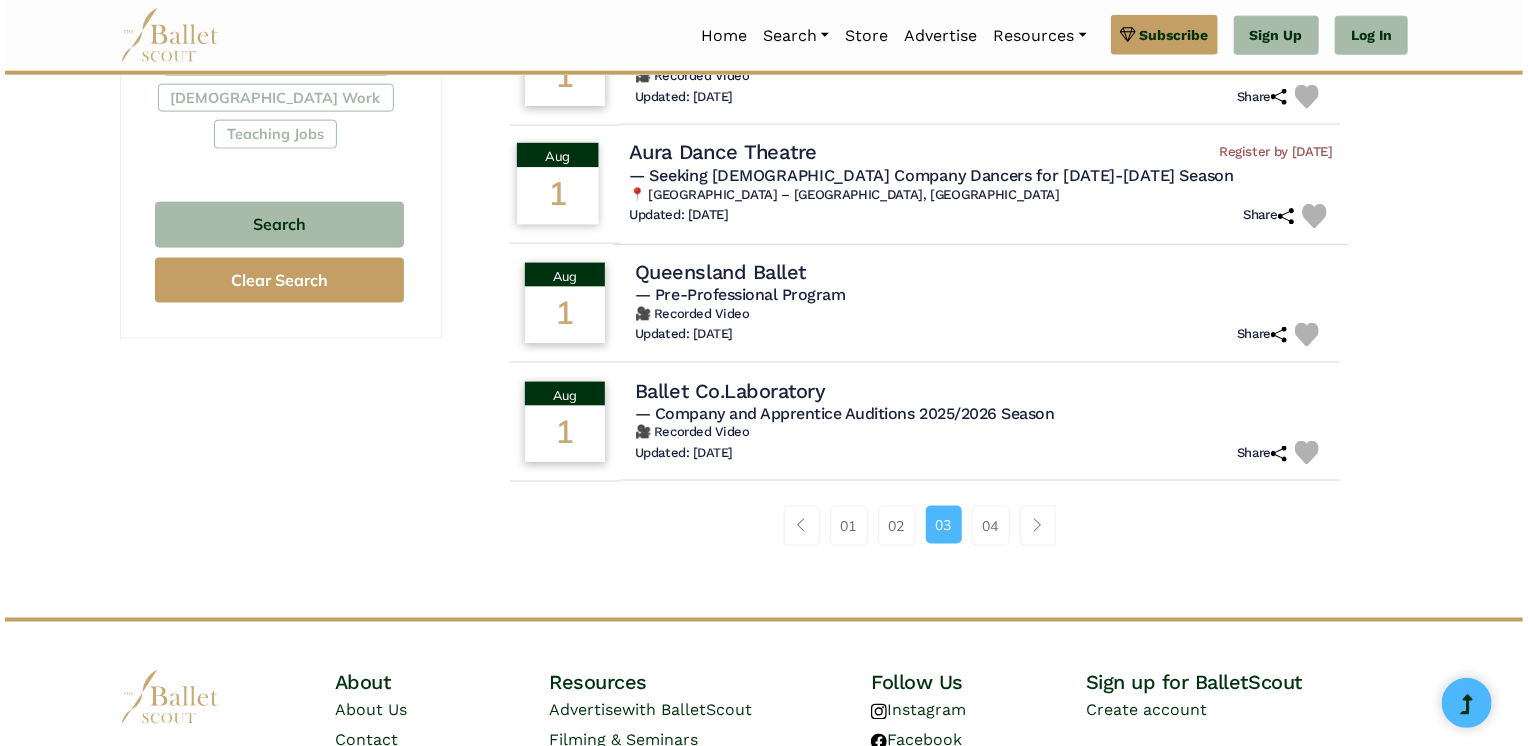 scroll, scrollTop: 1282, scrollLeft: 0, axis: vertical 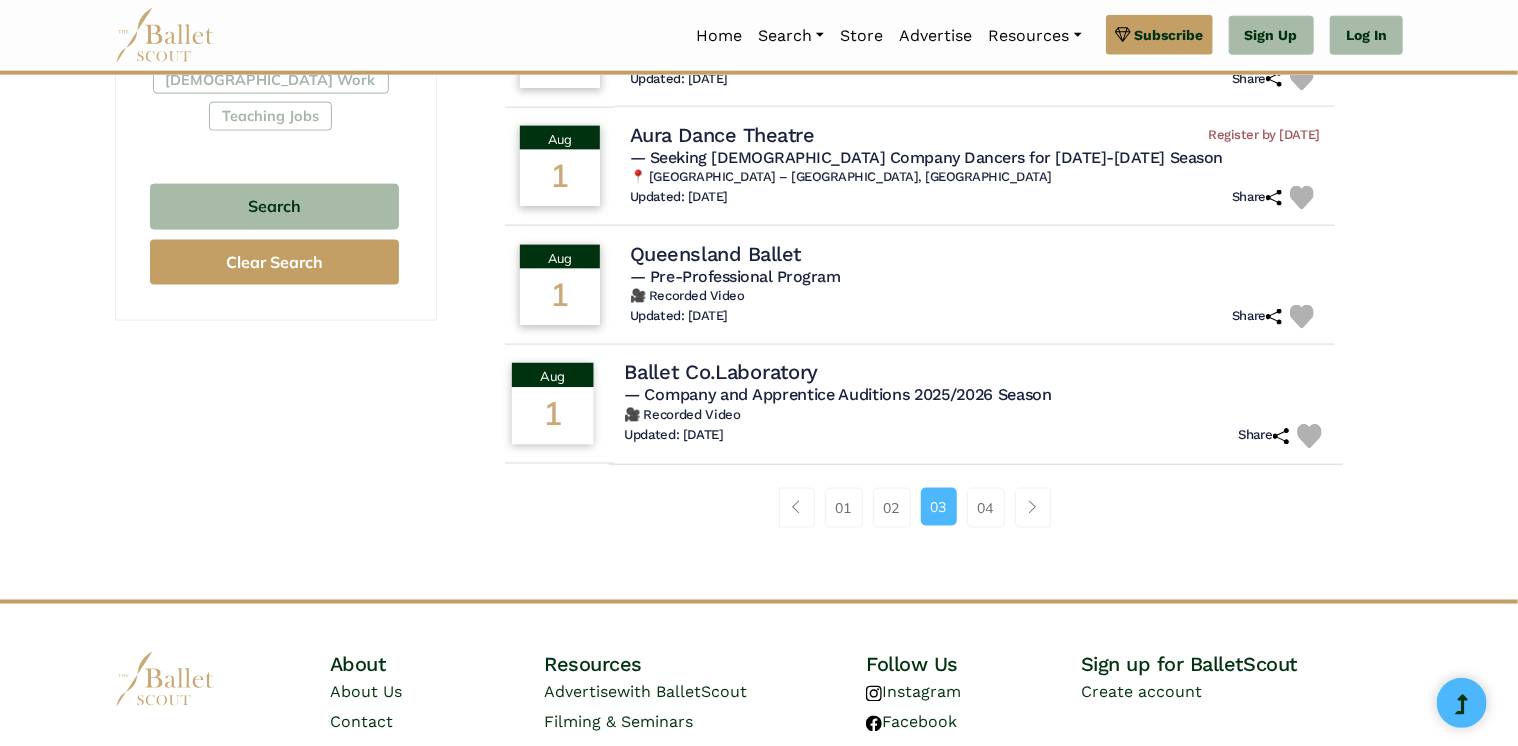 click on "— Company and Apprentice Auditions 2025/2026 Season" at bounding box center [838, 394] 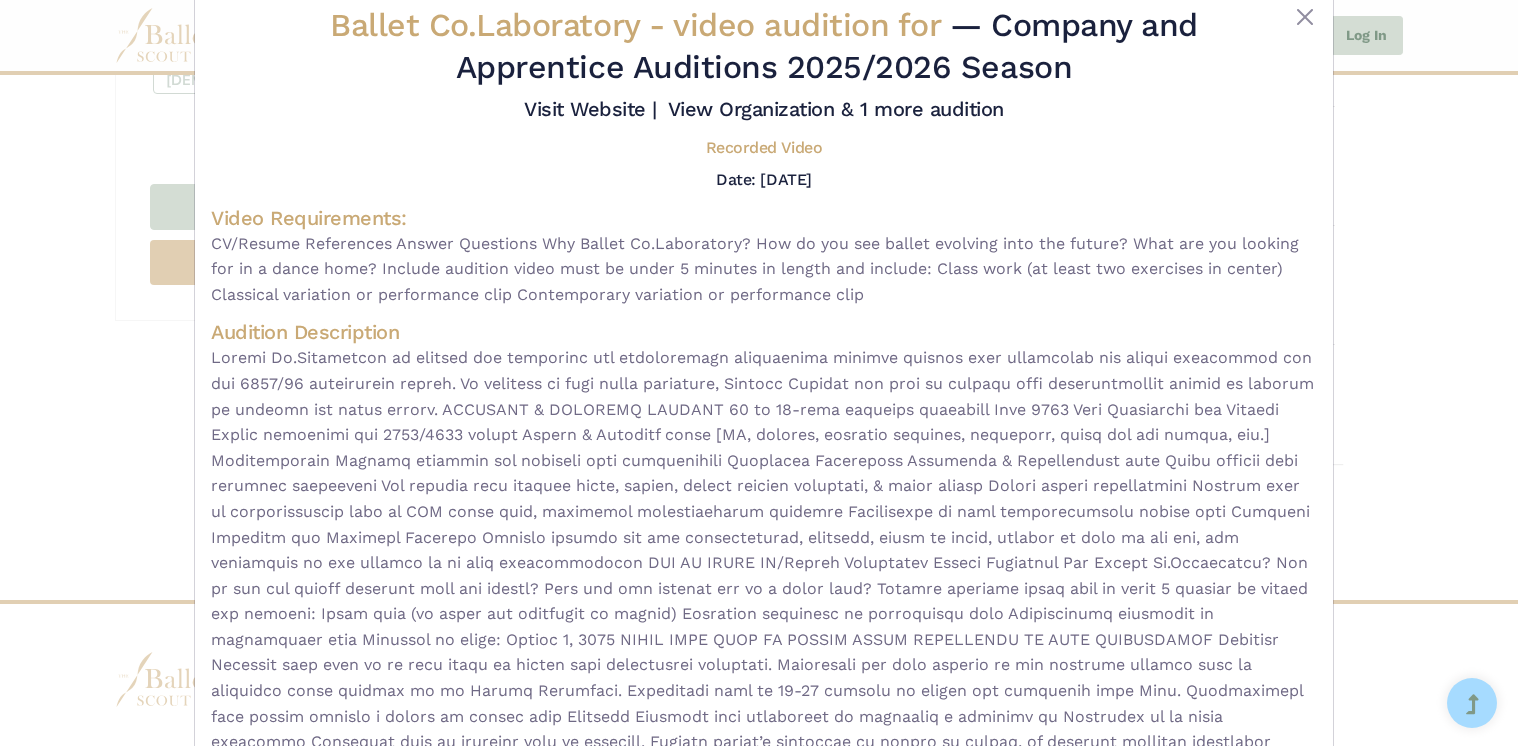 scroll, scrollTop: 0, scrollLeft: 0, axis: both 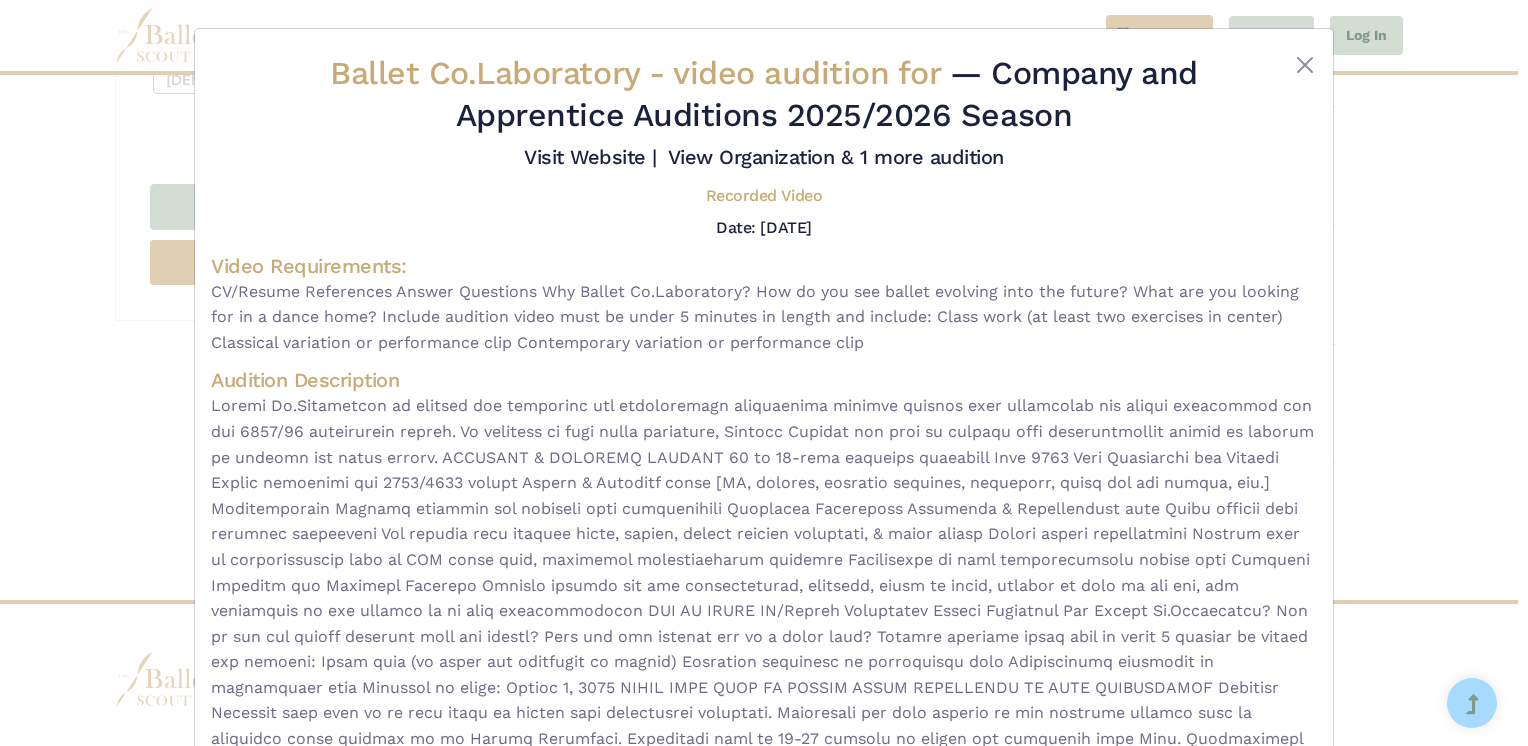 click on "Premium Feature
Make this audition season count. Upgrade to premium for access to tools and resources that will help you stay ahead of the game.
About Premium
Cancel
Loading...
Please Wait
Organizations Programs" at bounding box center (764, -201) 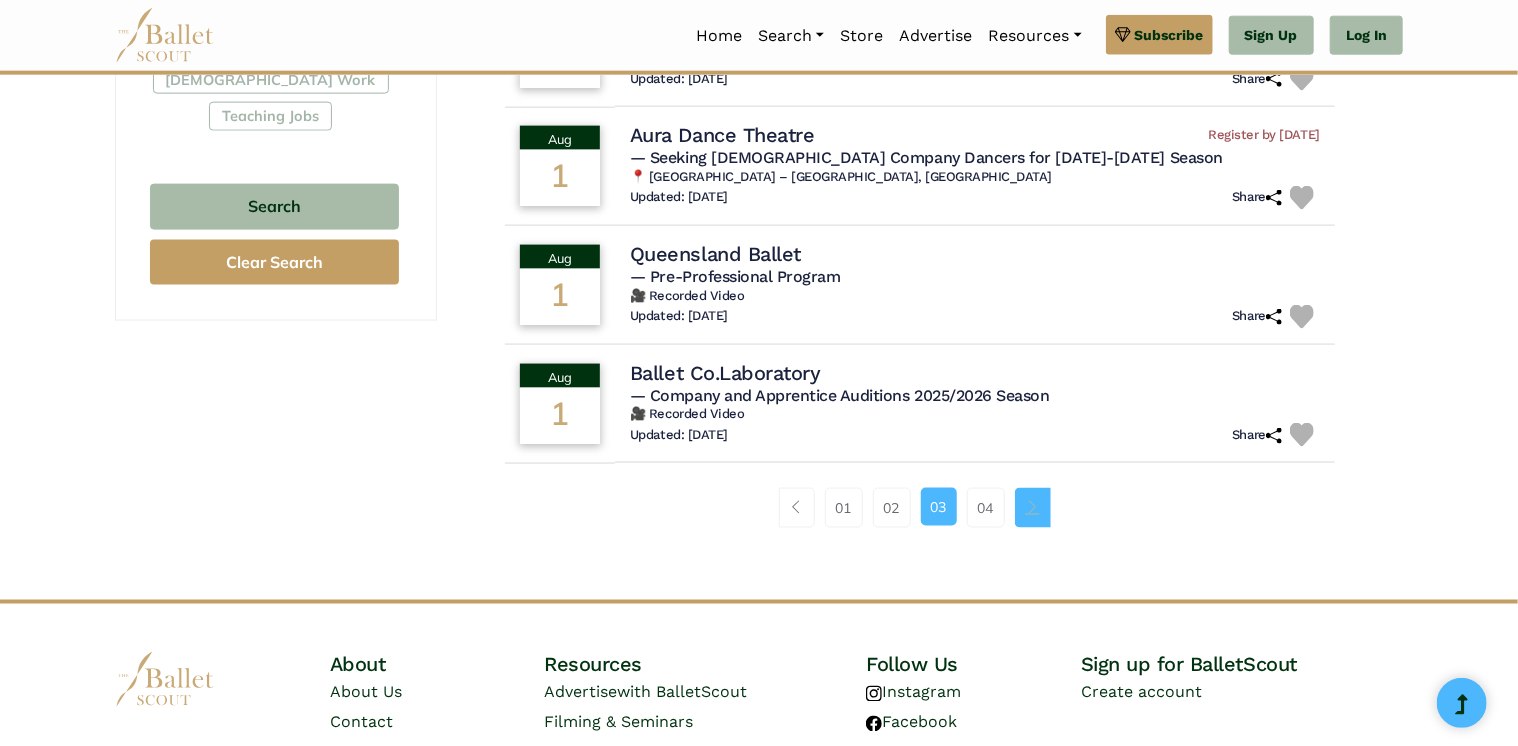 click at bounding box center [1033, 508] 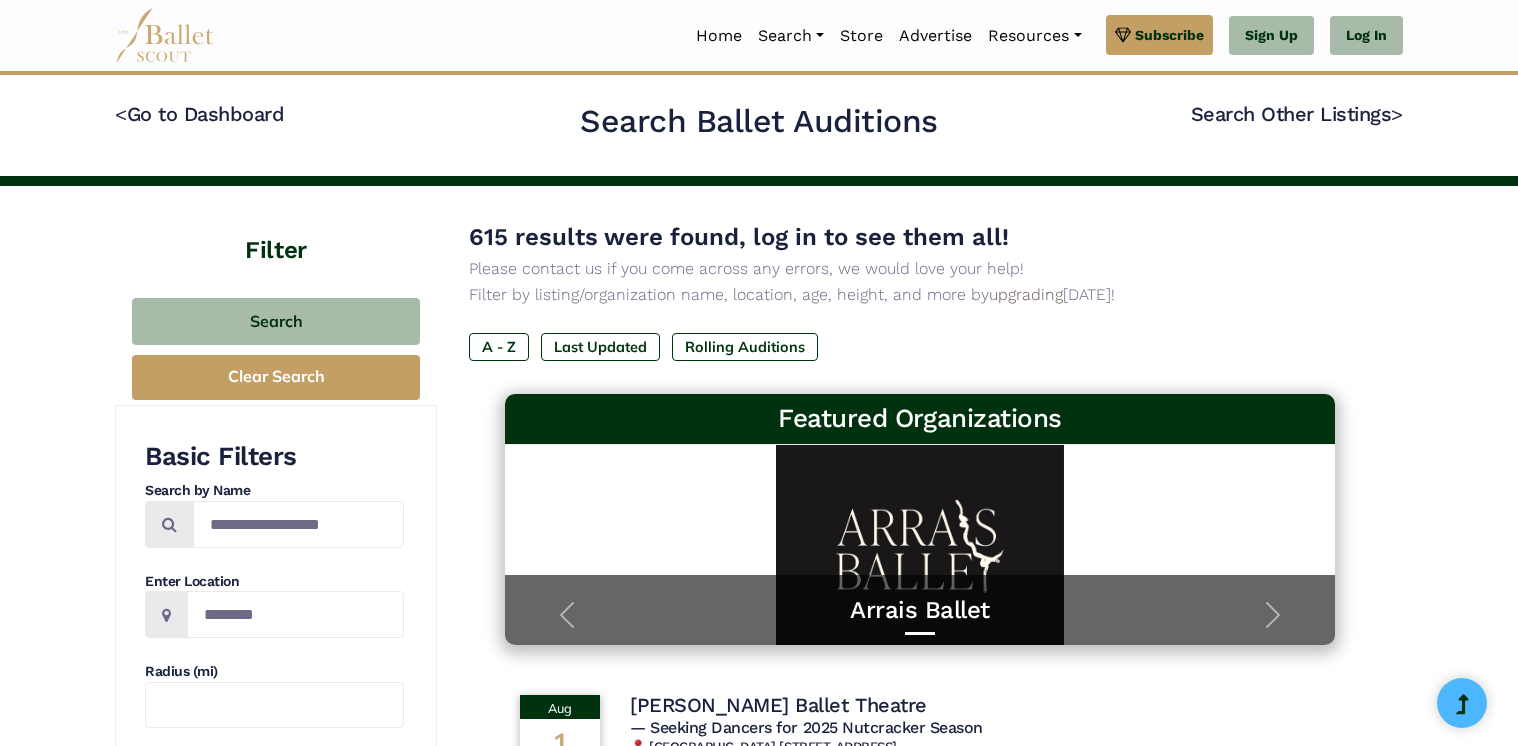 scroll, scrollTop: 0, scrollLeft: 0, axis: both 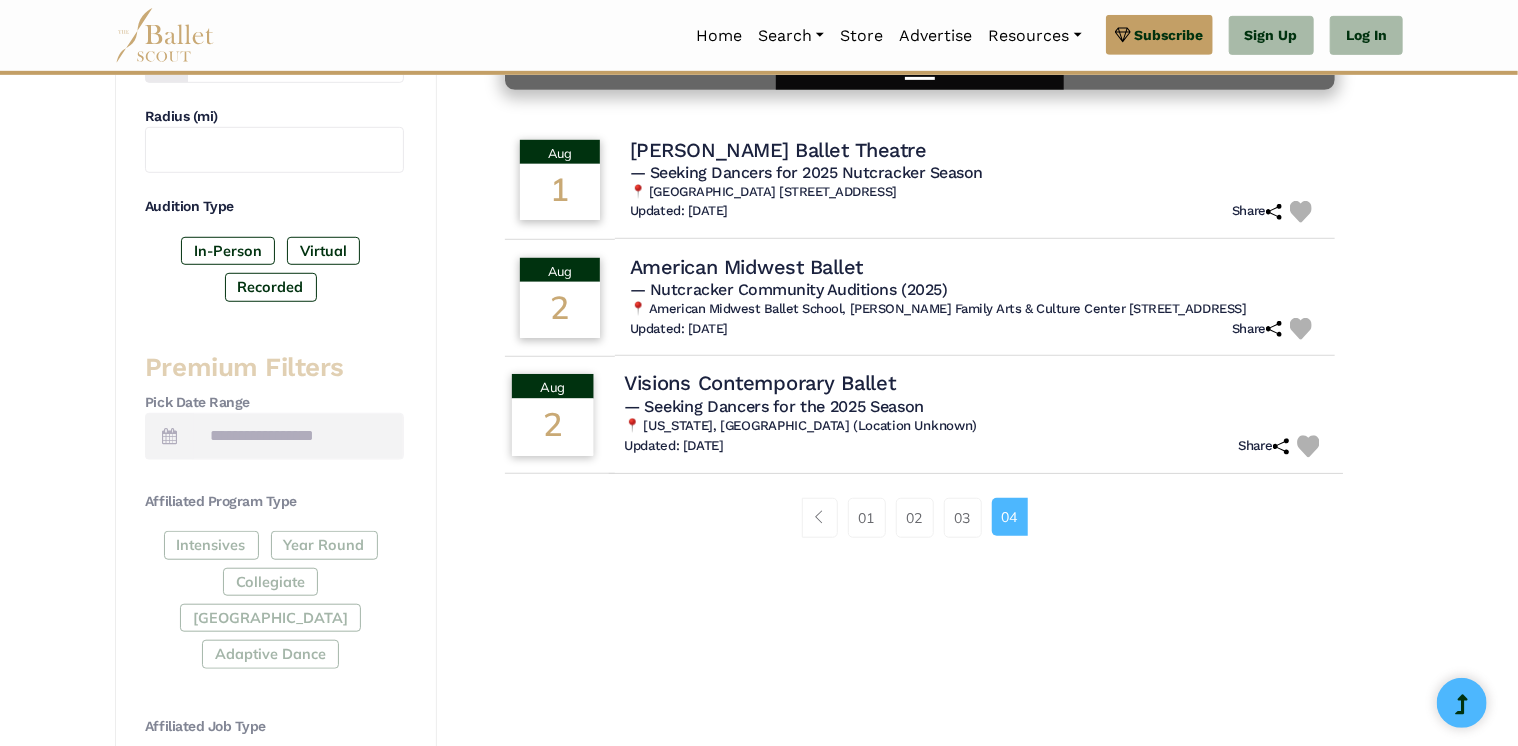click on "Visions Contemporary Ballet" at bounding box center [759, 383] 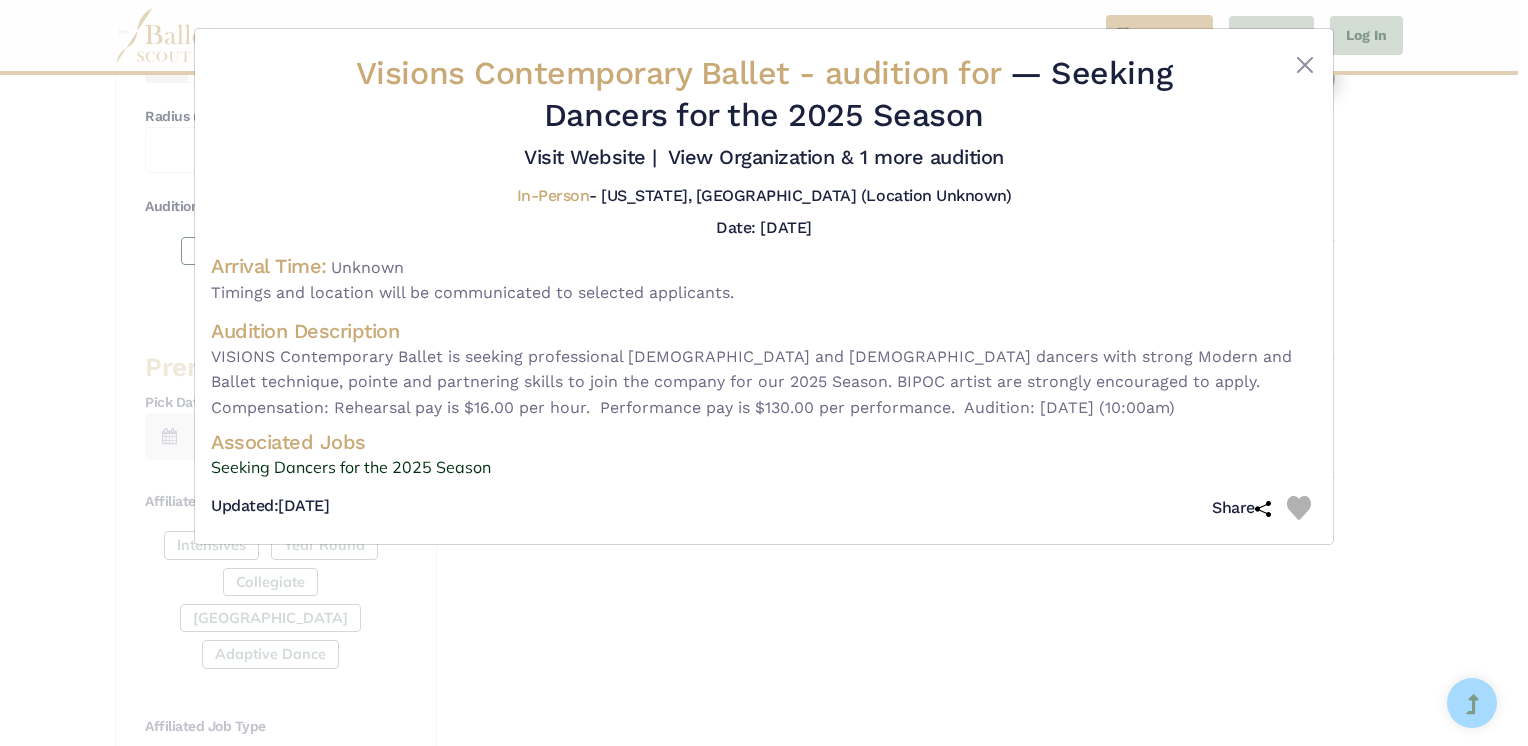 click on "Visions Contemporary Ballet
-
audition for
— Seeking Dancers for the 2025 Season
Visit Website |" at bounding box center [764, 373] 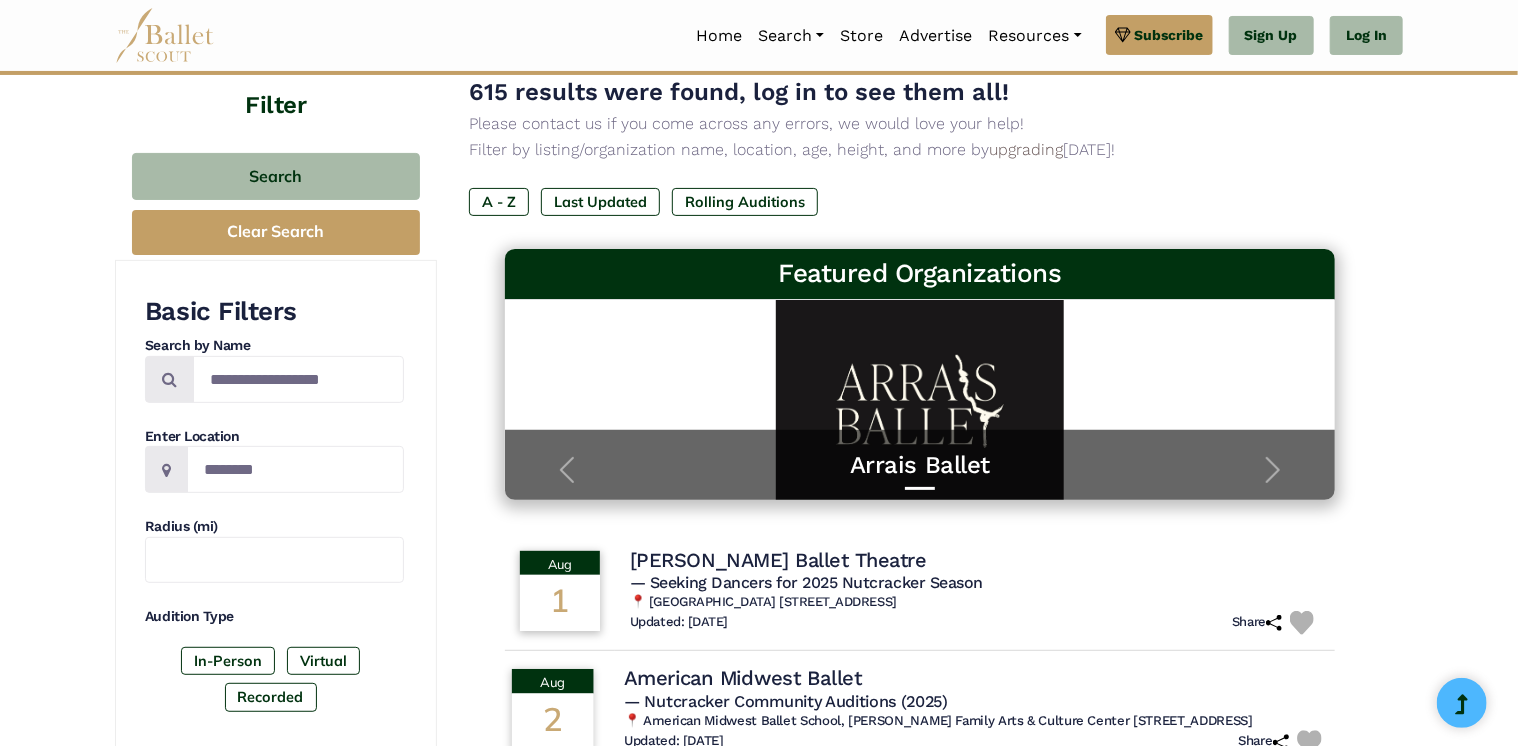 scroll, scrollTop: 0, scrollLeft: 0, axis: both 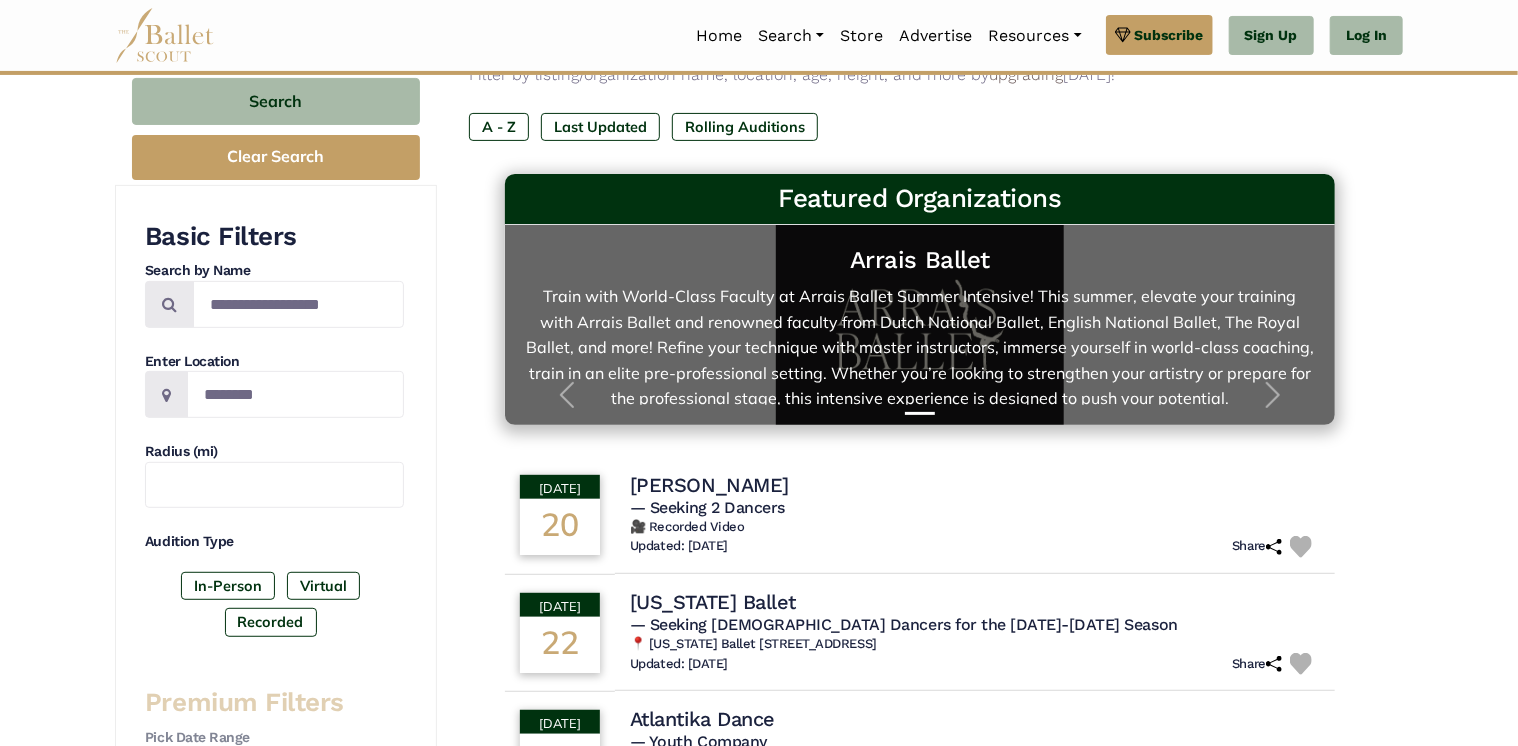 click on "Arrais Ballet
Train with World-Class Faculty at Arrais Ballet Summer Intensive!  This summer, elevate your training with Arrais Ballet and renowned faculty from Dutch National Ballet, English National Ballet, The Royal Ballet, and more! Refine your technique with master instructors, immerse yourself in world-class coaching, train in an elite pre-professional setting. Whether you’re looking to strengthen your artistry or prepare for the professional stage, this intensive experience is designed to push your potential." at bounding box center [920, 325] 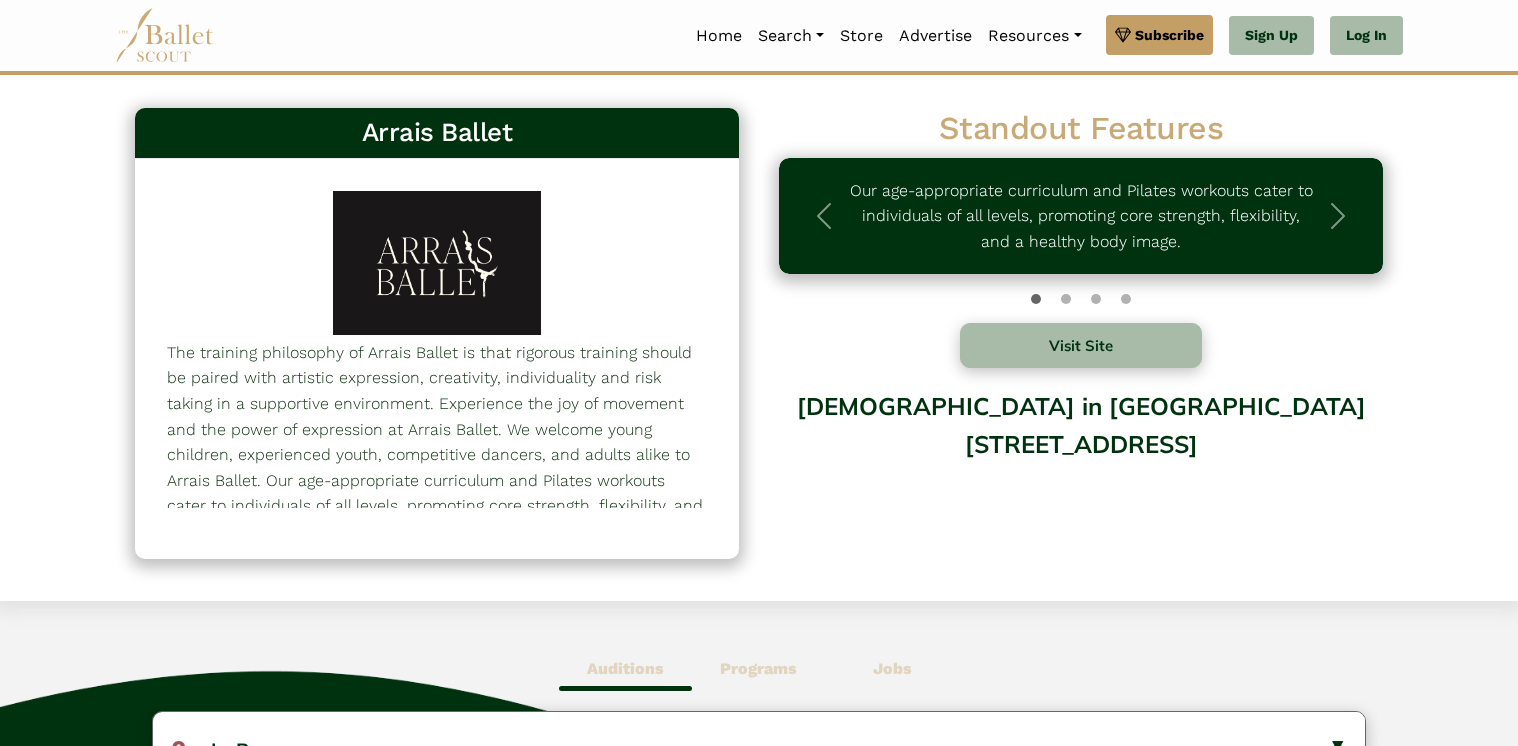 scroll, scrollTop: 0, scrollLeft: 0, axis: both 